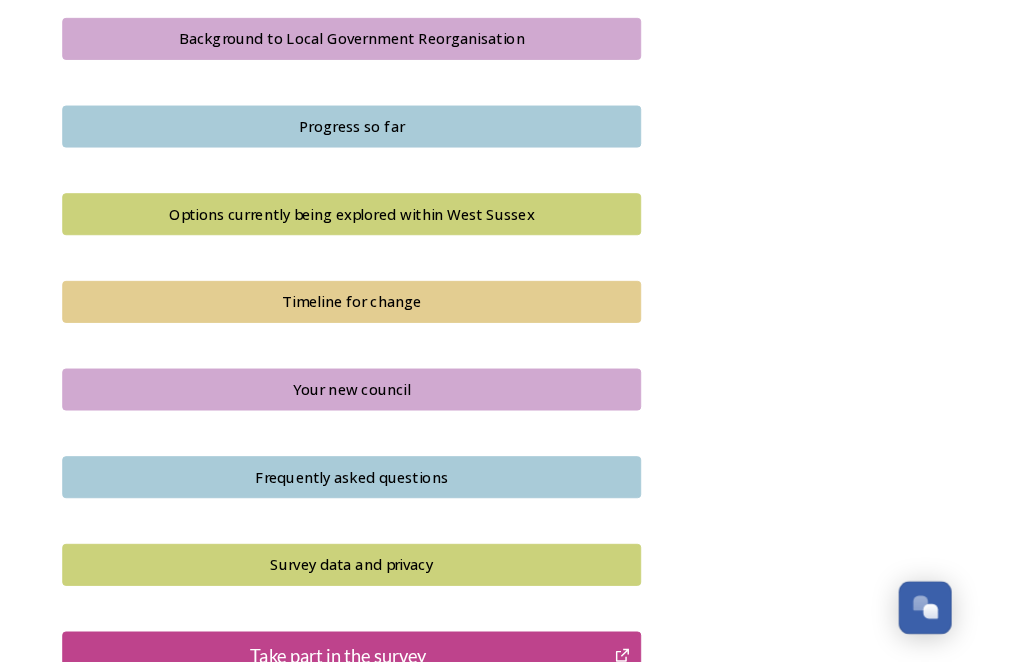 scroll, scrollTop: 1193, scrollLeft: 0, axis: vertical 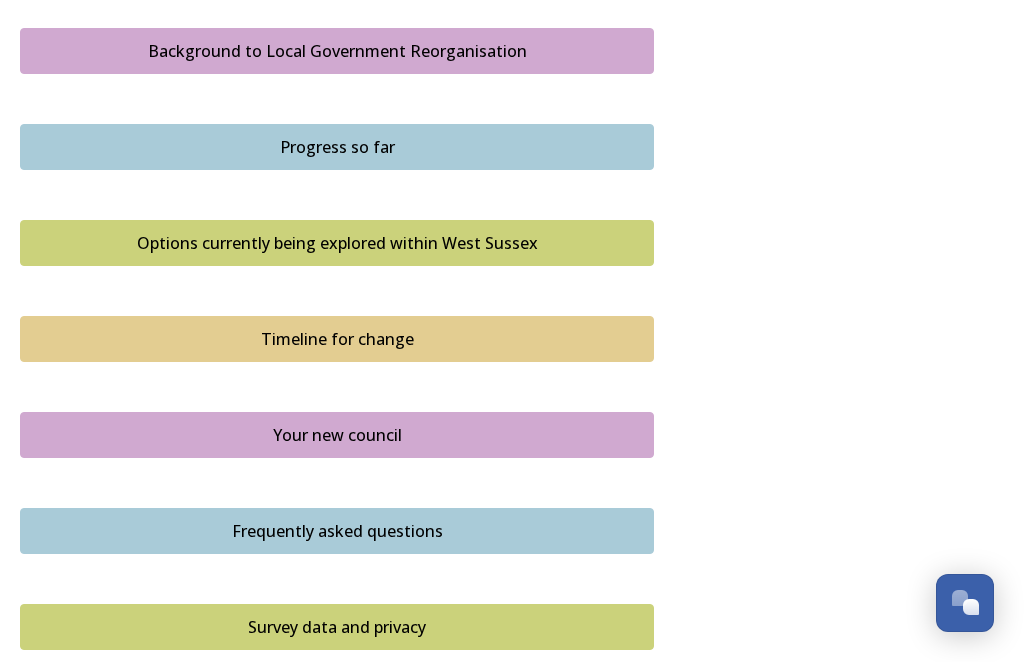 click on "Options currently being explored within West Sussex" at bounding box center [337, 243] 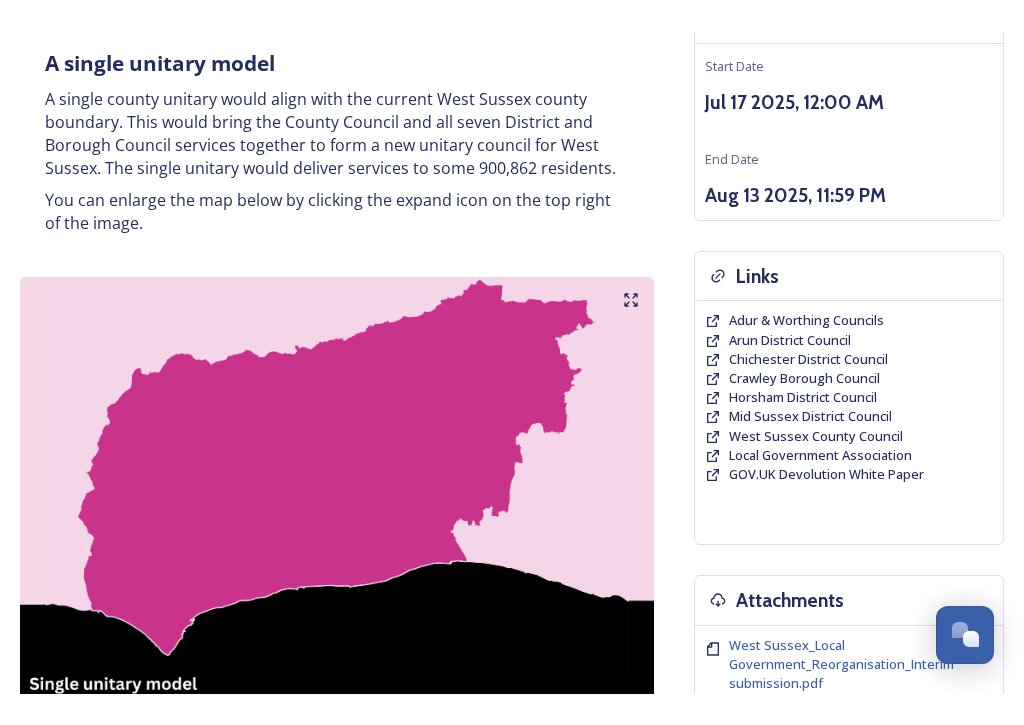 scroll, scrollTop: 289, scrollLeft: 0, axis: vertical 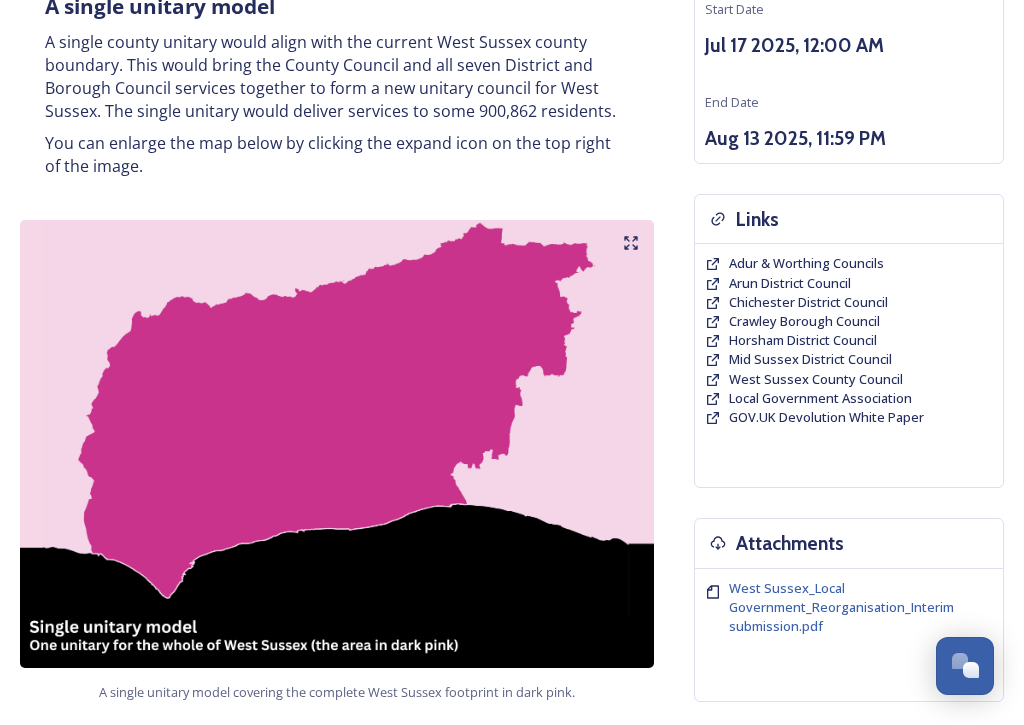 click at bounding box center (337, 444) 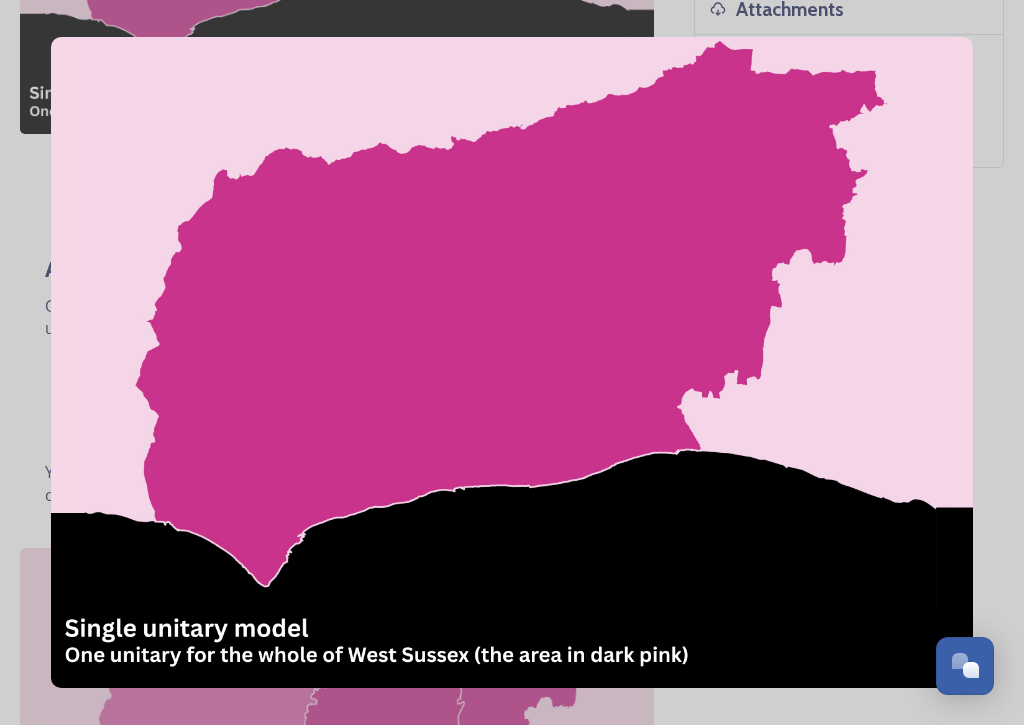 scroll, scrollTop: 834, scrollLeft: 0, axis: vertical 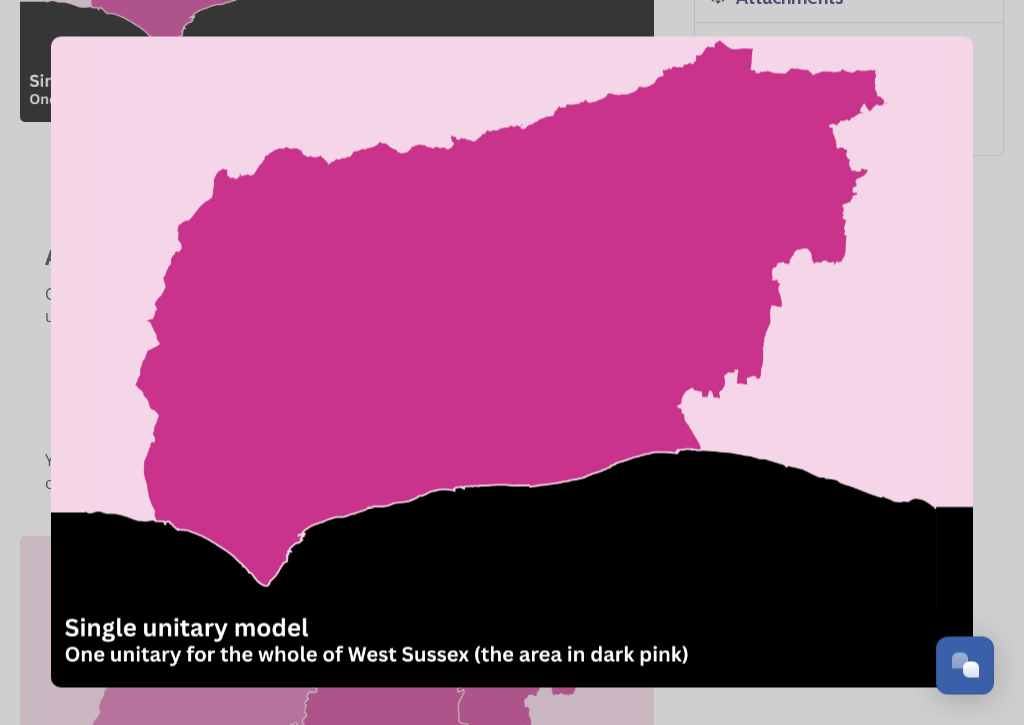 click at bounding box center [512, 362] 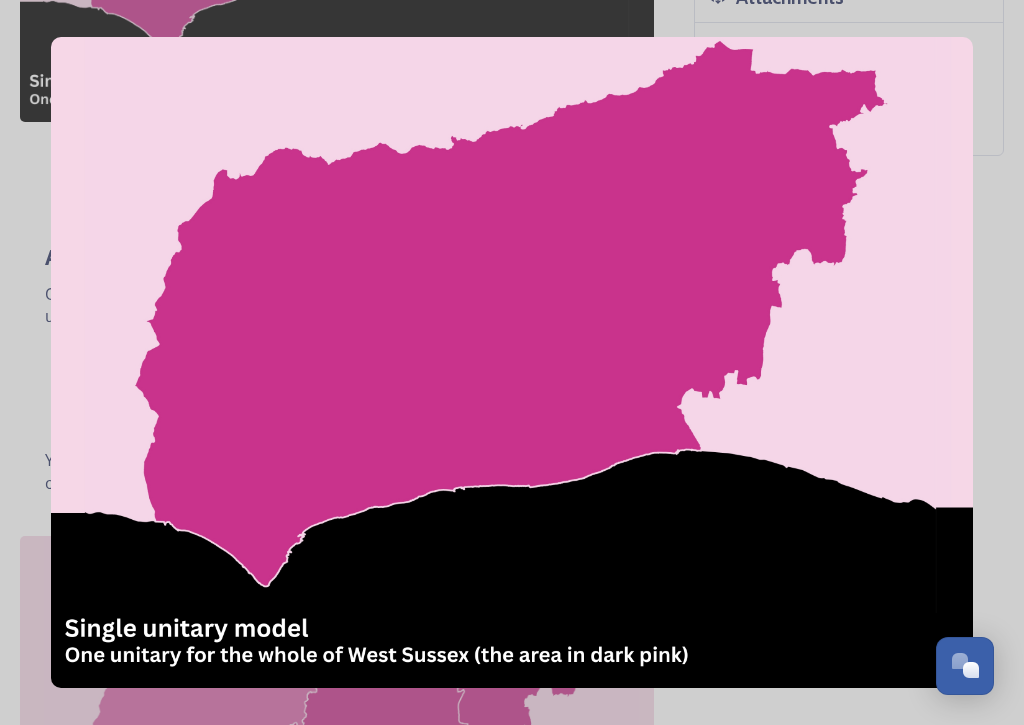 click at bounding box center (971, 670) 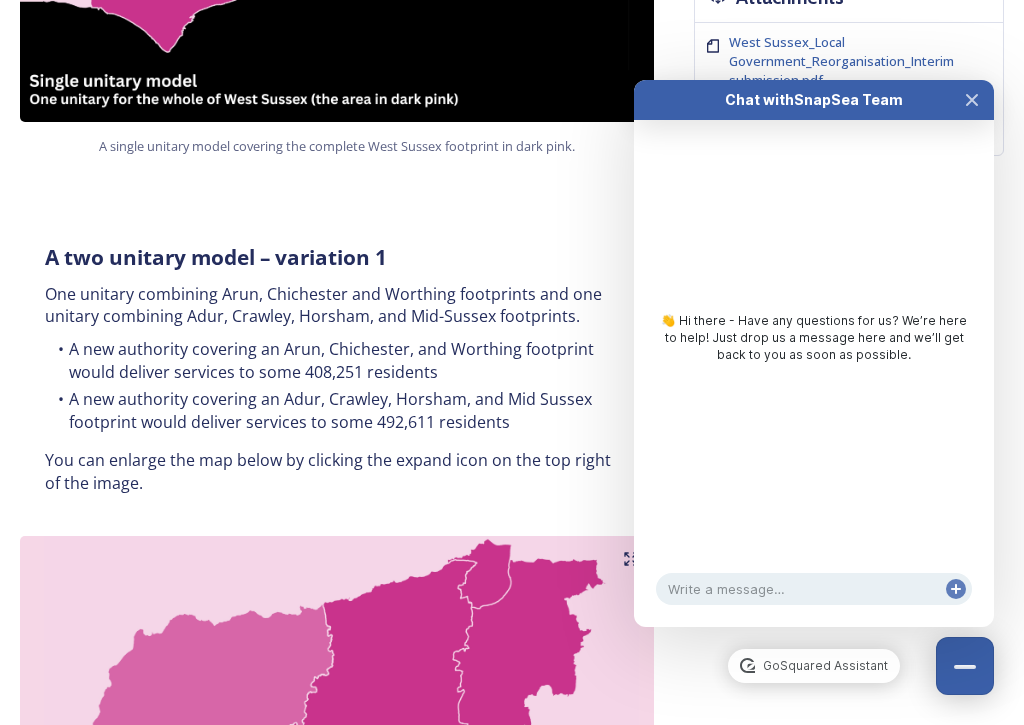click at bounding box center (972, 100) 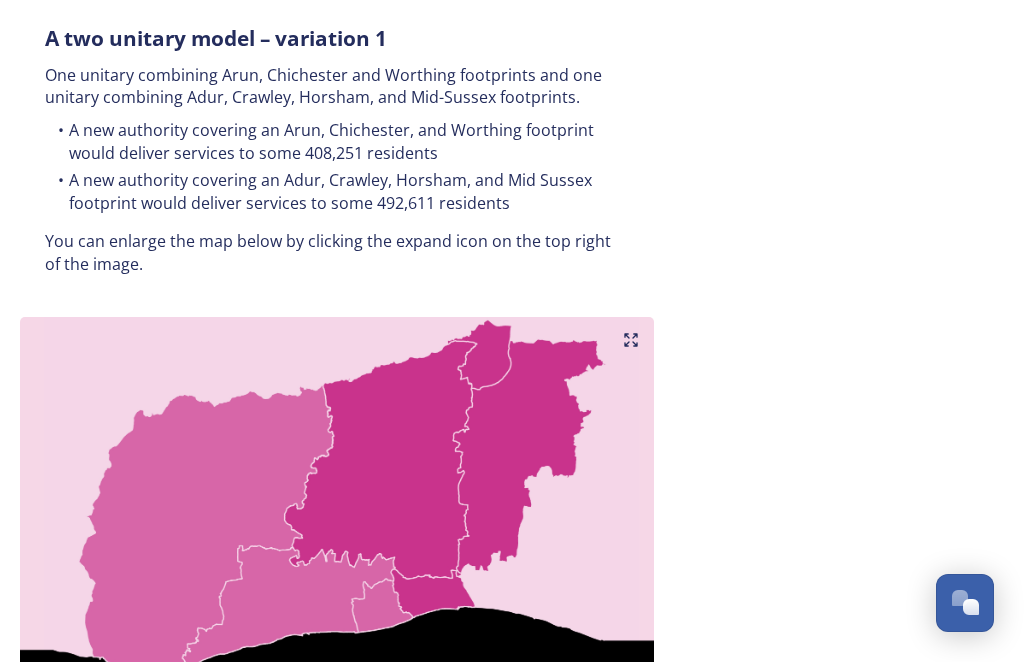scroll, scrollTop: 1053, scrollLeft: 0, axis: vertical 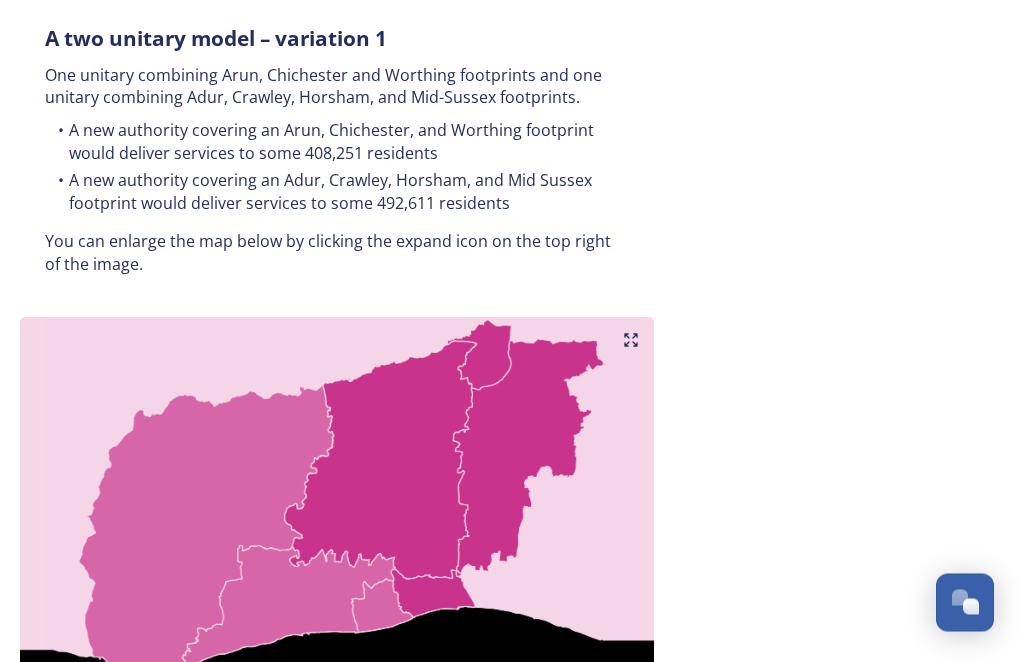 click at bounding box center (337, 542) 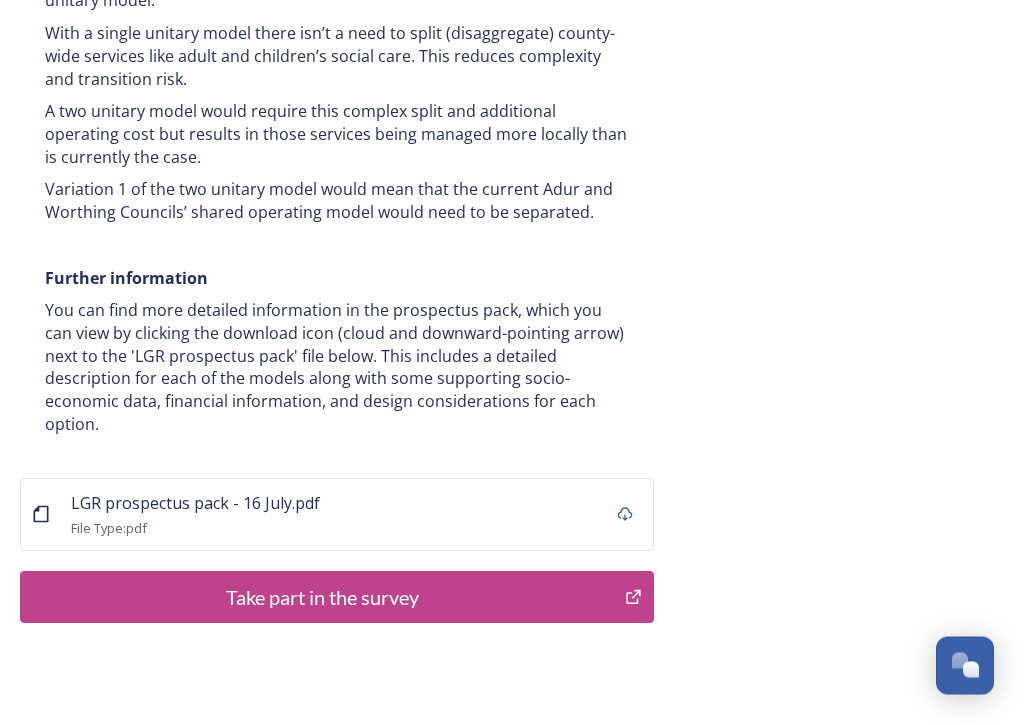 scroll, scrollTop: 4105, scrollLeft: 0, axis: vertical 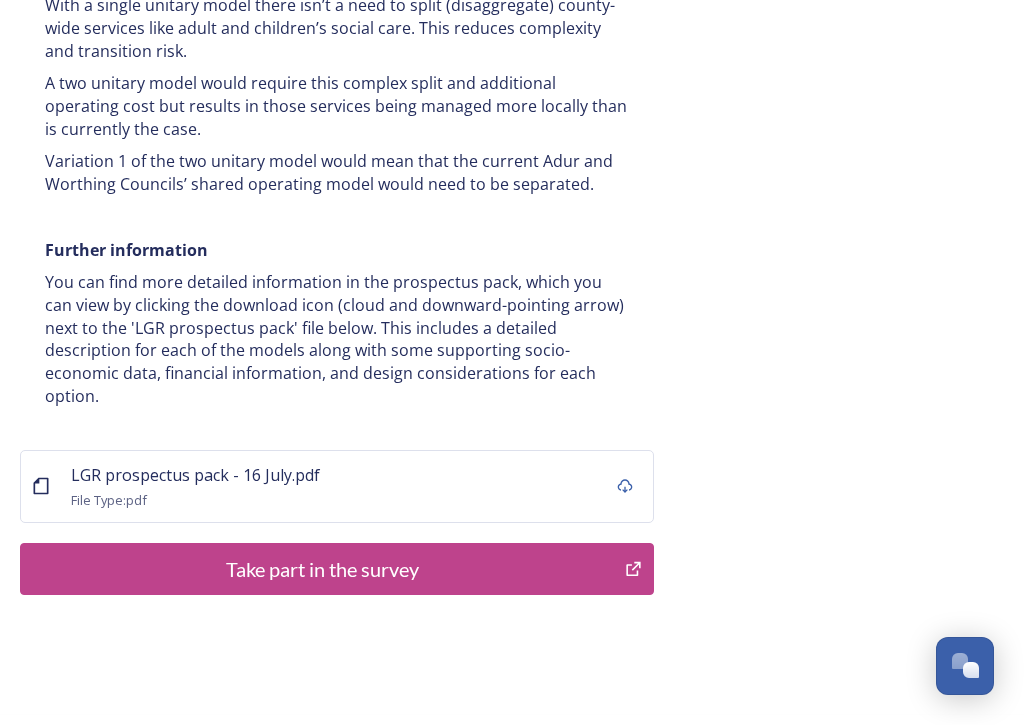 click on "Take part in the survey" at bounding box center [322, 569] 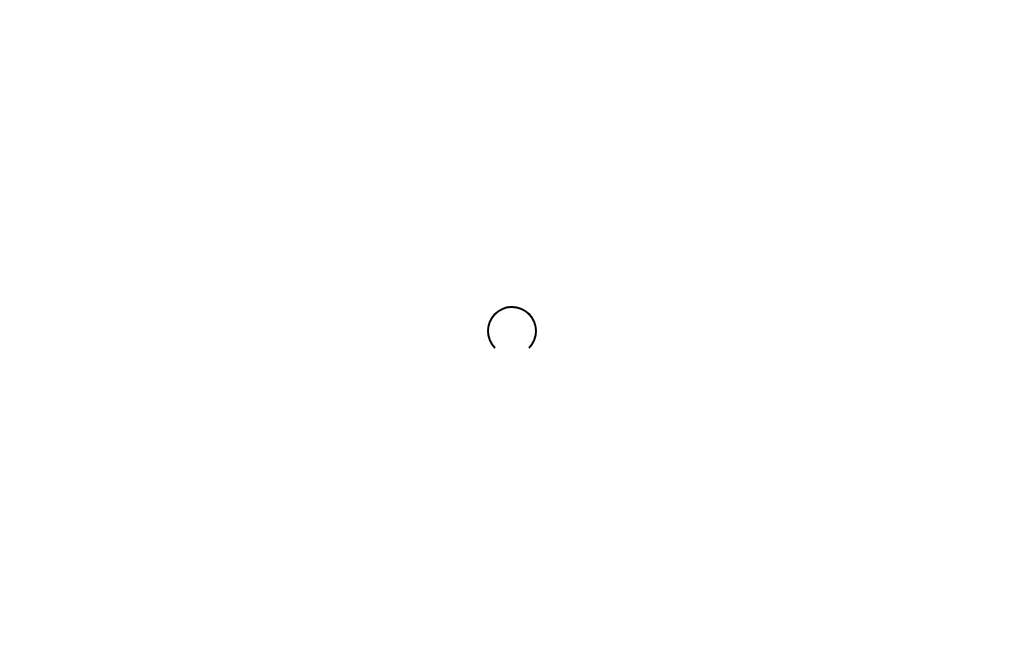 scroll, scrollTop: 0, scrollLeft: 0, axis: both 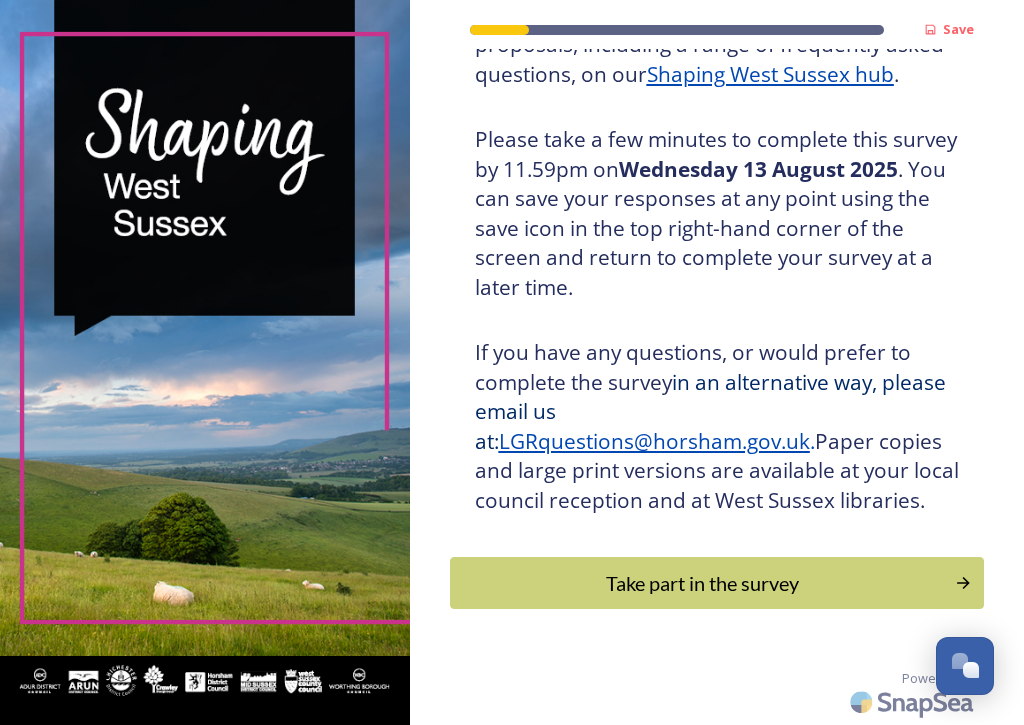 click on "Take part in the survey" at bounding box center [703, 583] 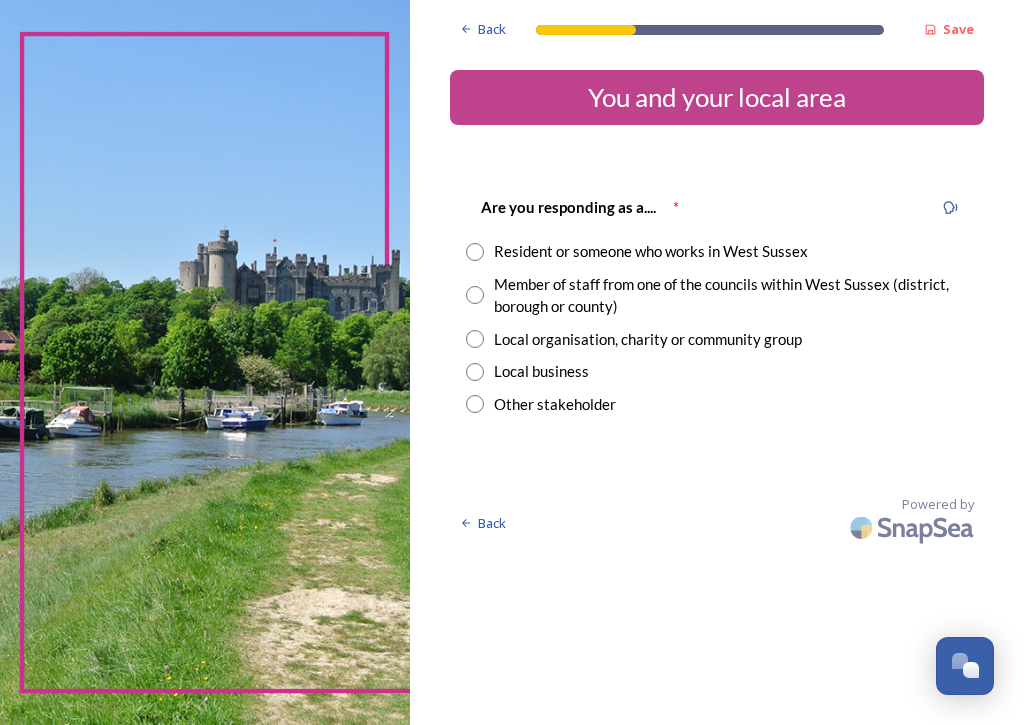 click at bounding box center (475, 252) 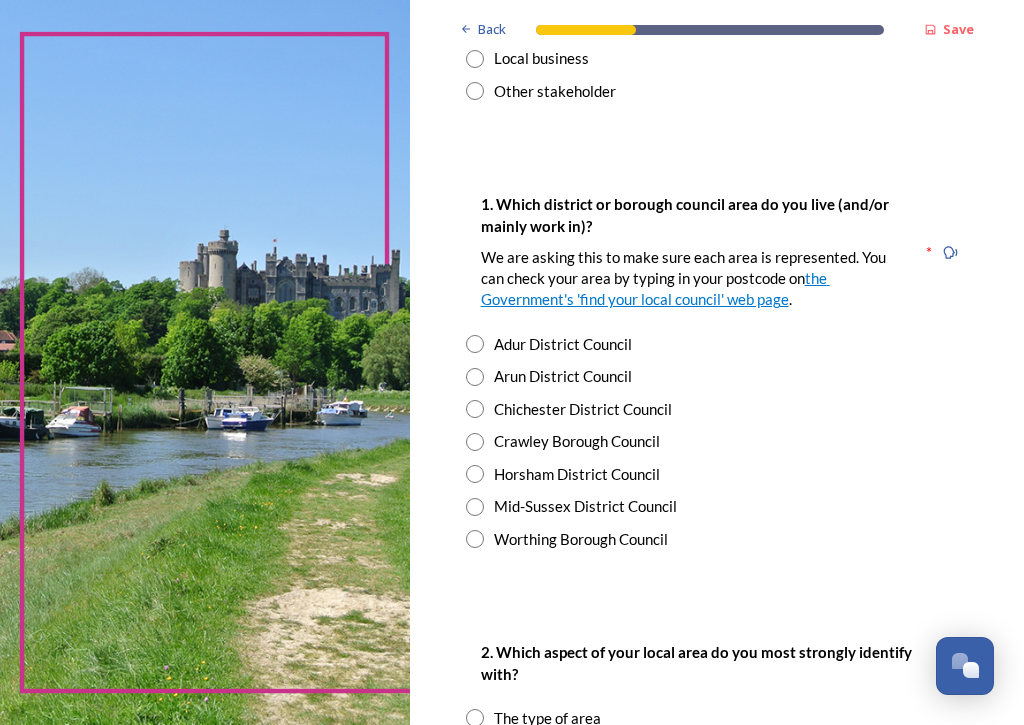 scroll, scrollTop: 315, scrollLeft: 0, axis: vertical 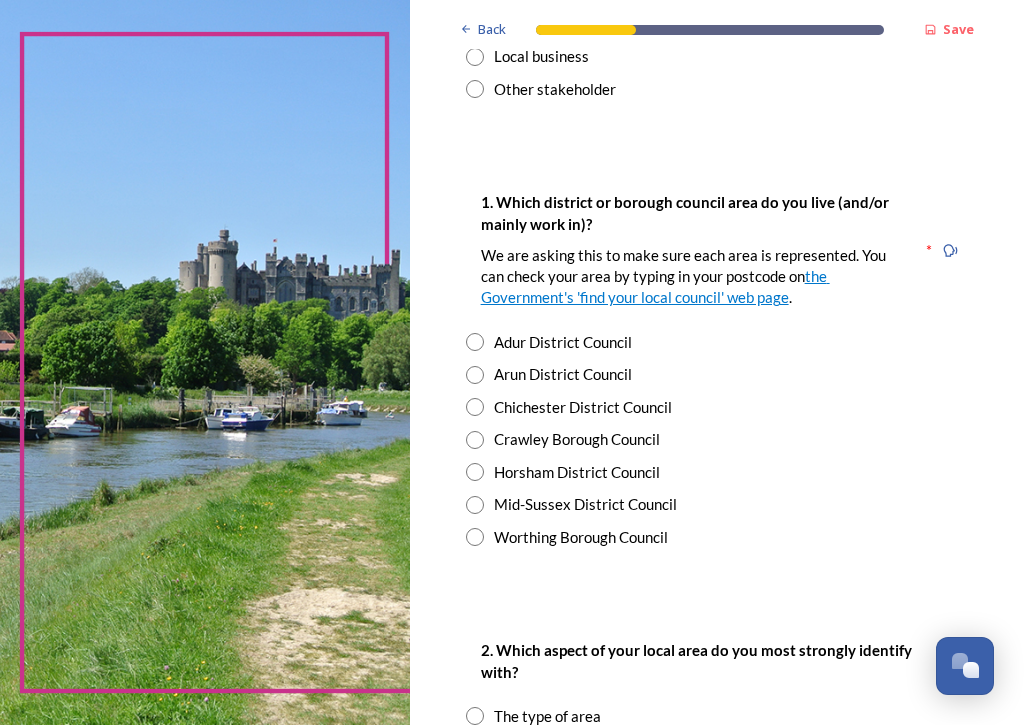 click at bounding box center [475, 505] 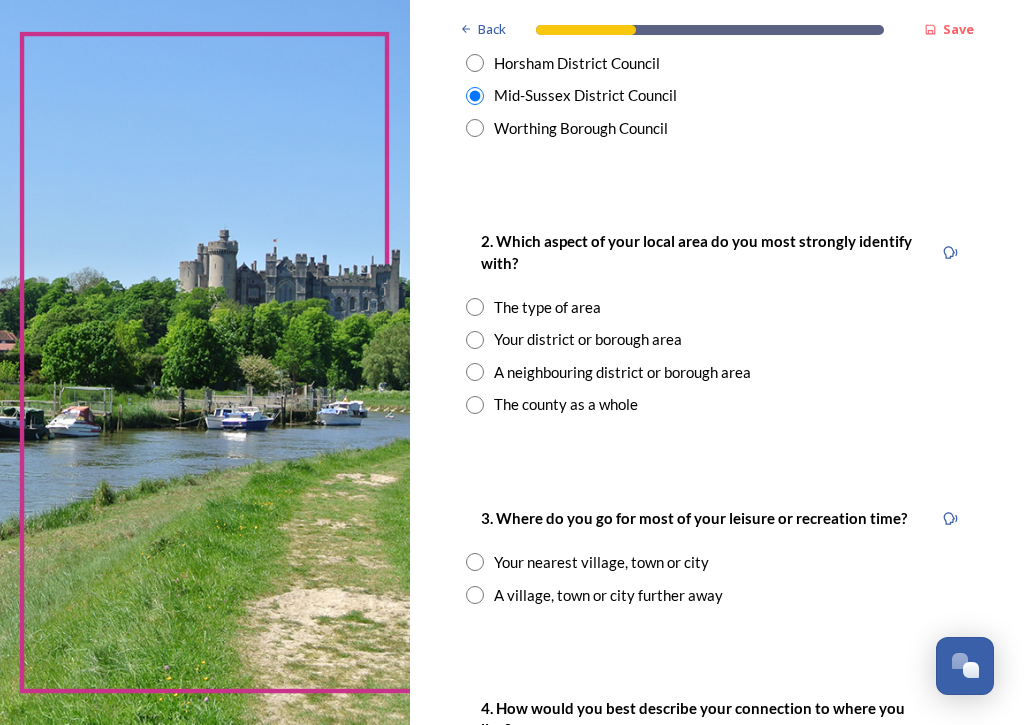 scroll, scrollTop: 725, scrollLeft: 0, axis: vertical 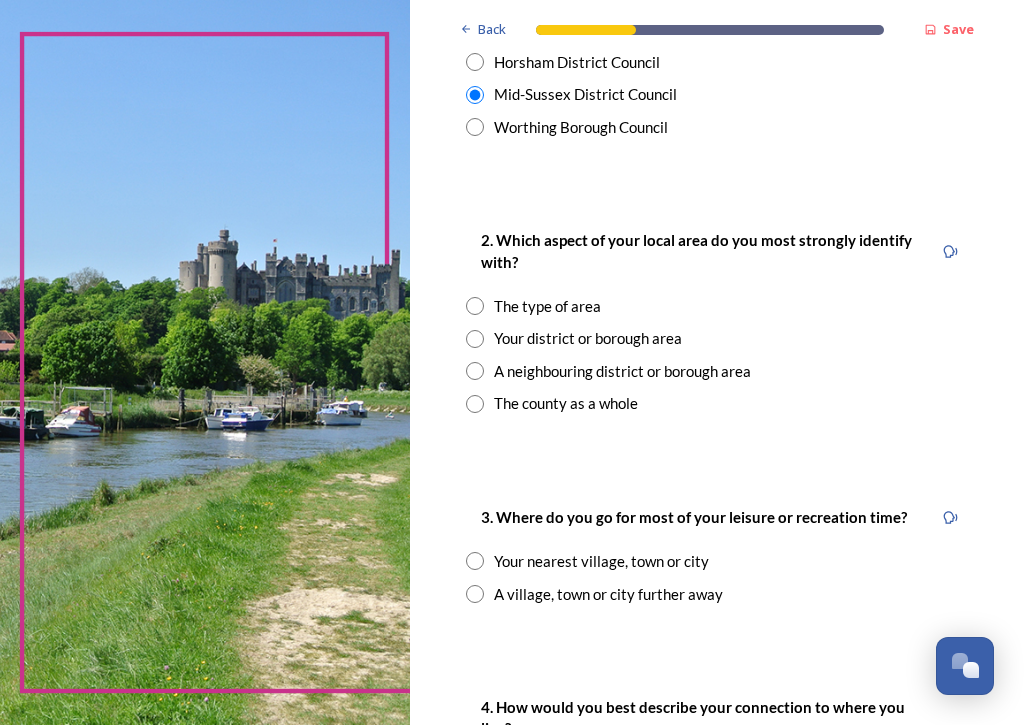 click at bounding box center [475, 306] 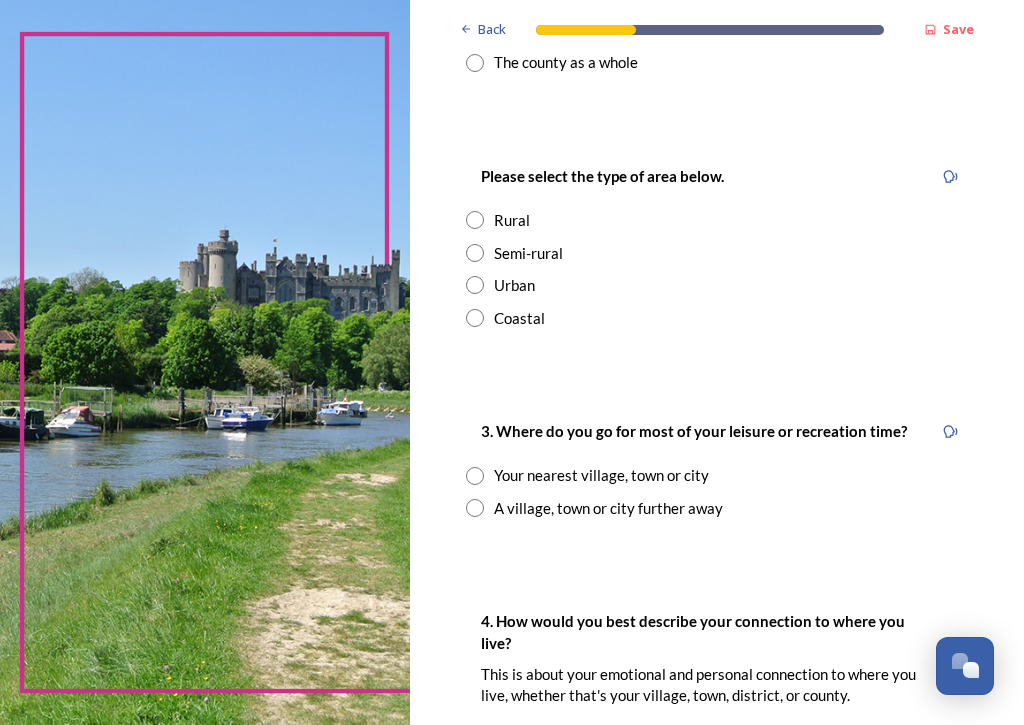 scroll, scrollTop: 1067, scrollLeft: 0, axis: vertical 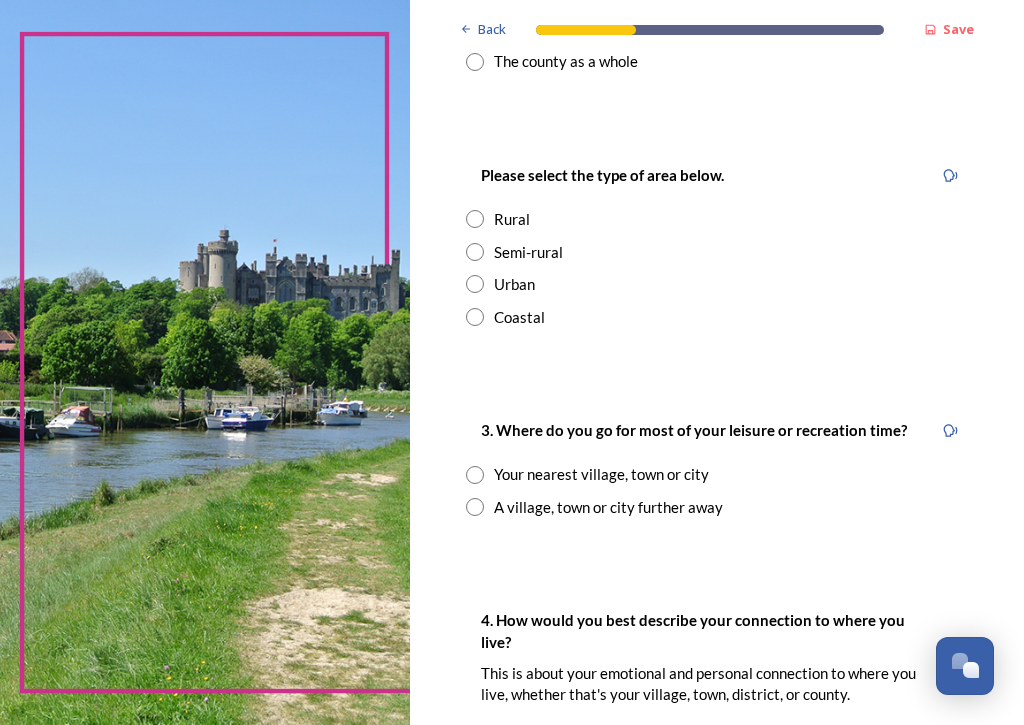 click at bounding box center [475, 219] 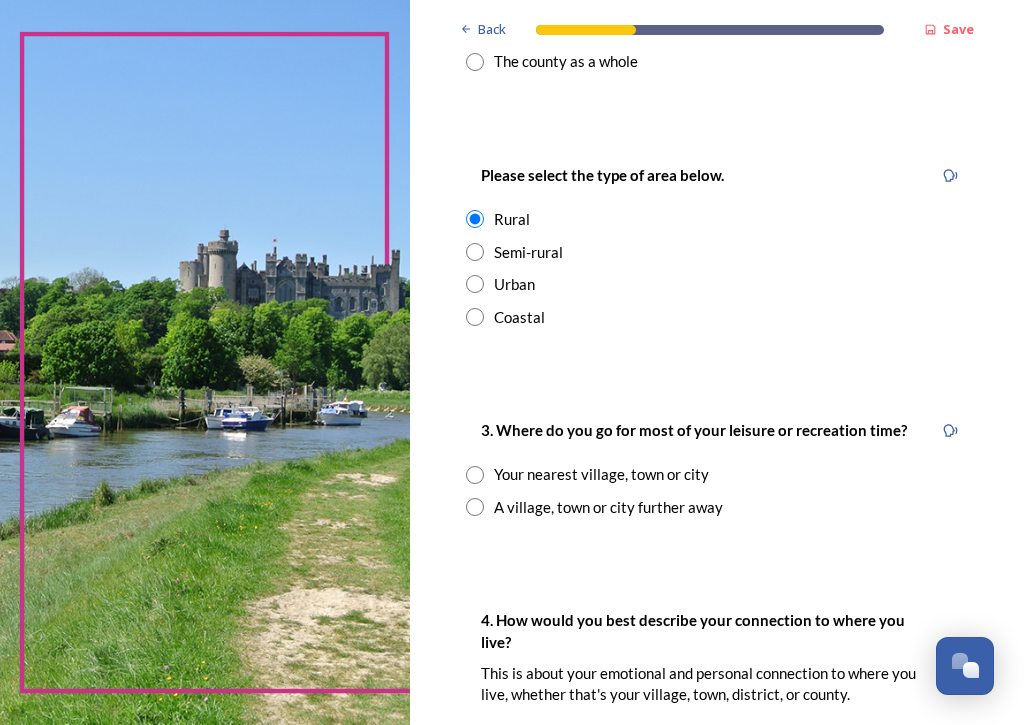 click at bounding box center [475, 252] 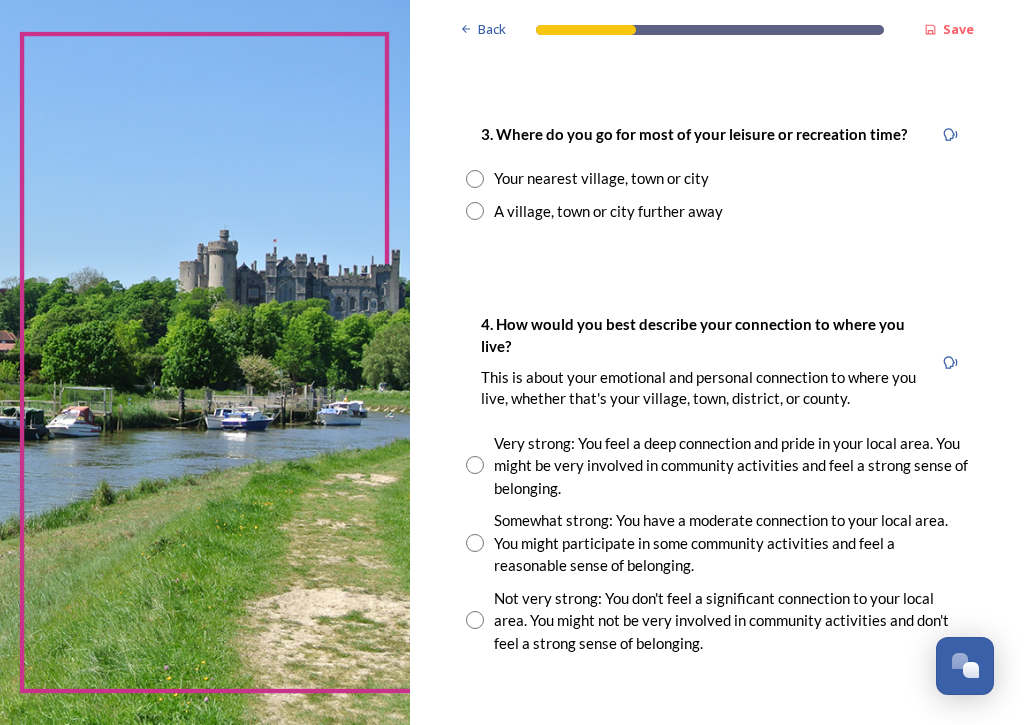 scroll, scrollTop: 1365, scrollLeft: 0, axis: vertical 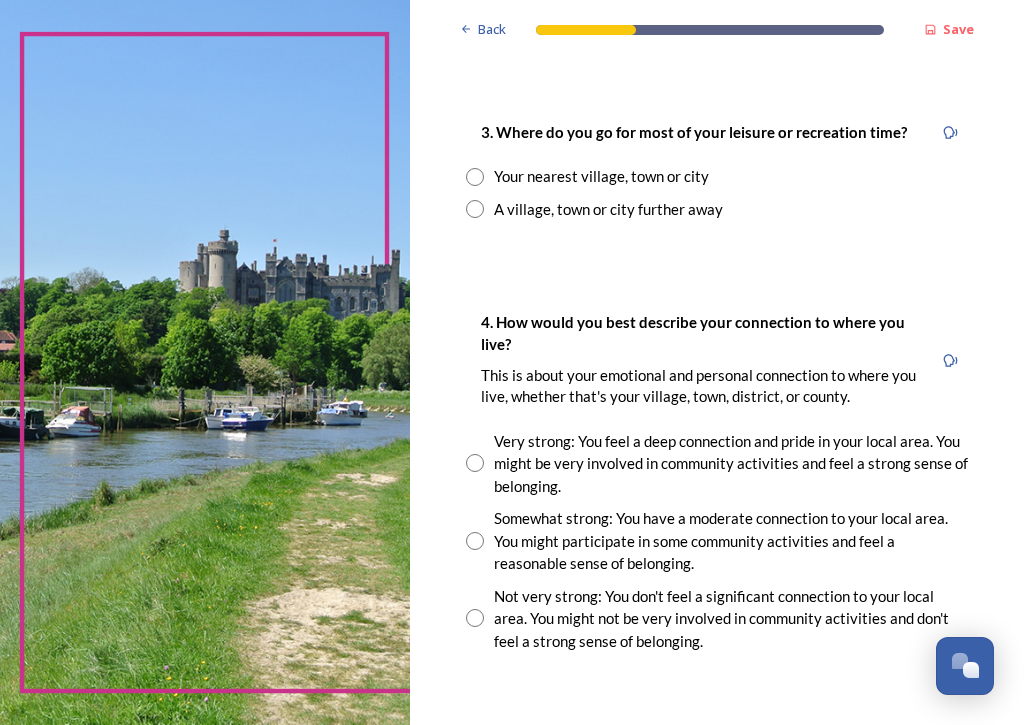 click at bounding box center (475, 209) 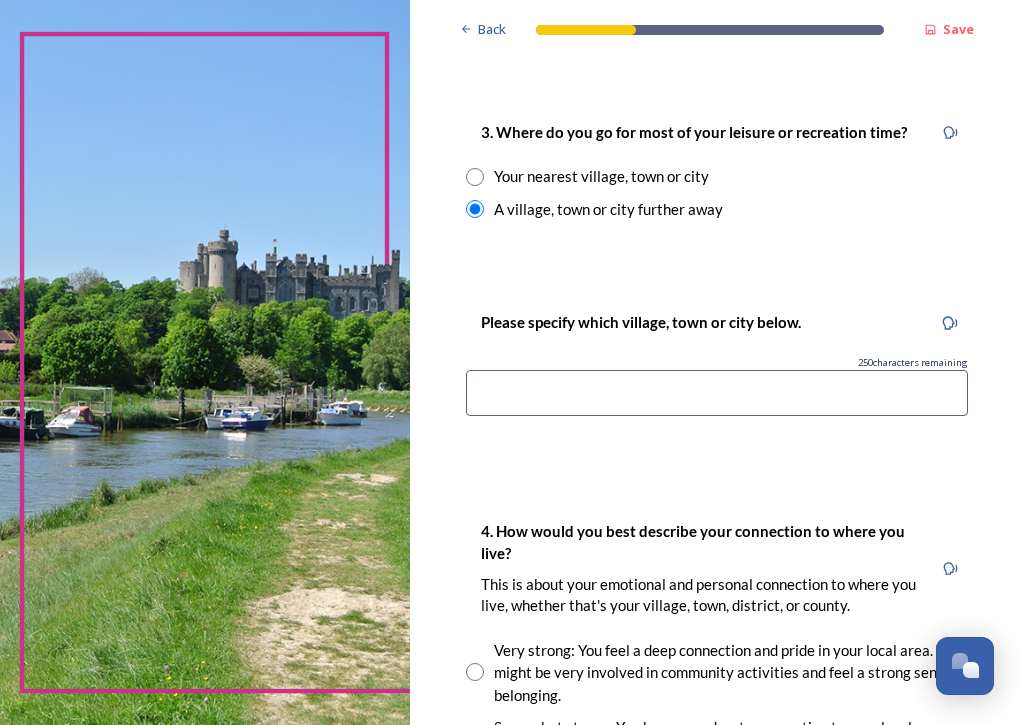 click at bounding box center (717, 393) 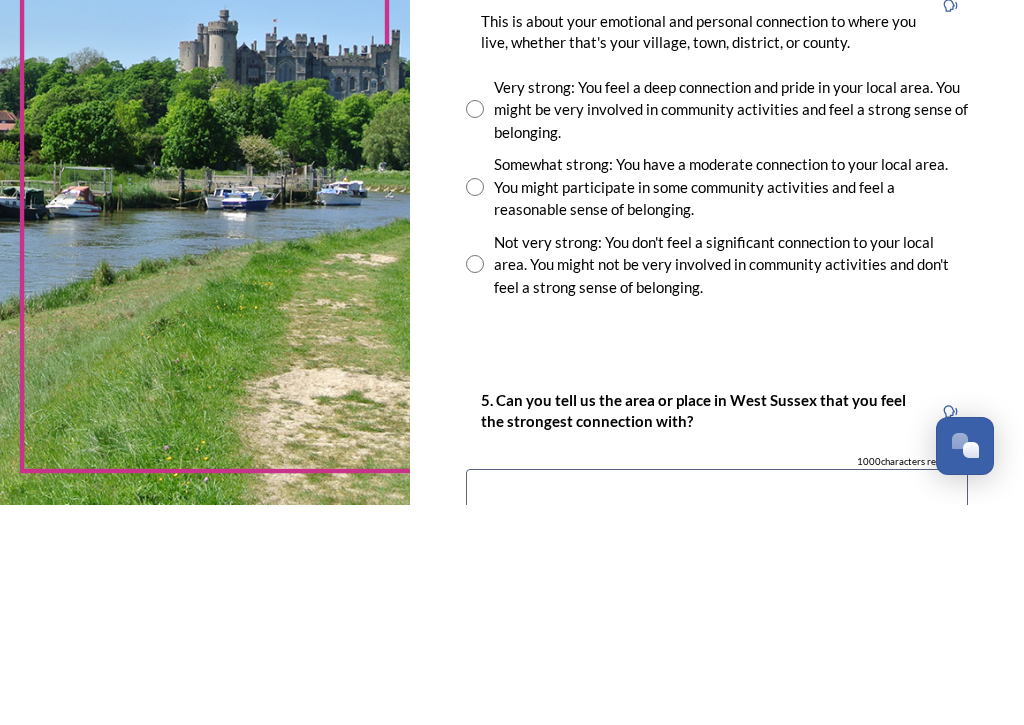 scroll, scrollTop: 1709, scrollLeft: 0, axis: vertical 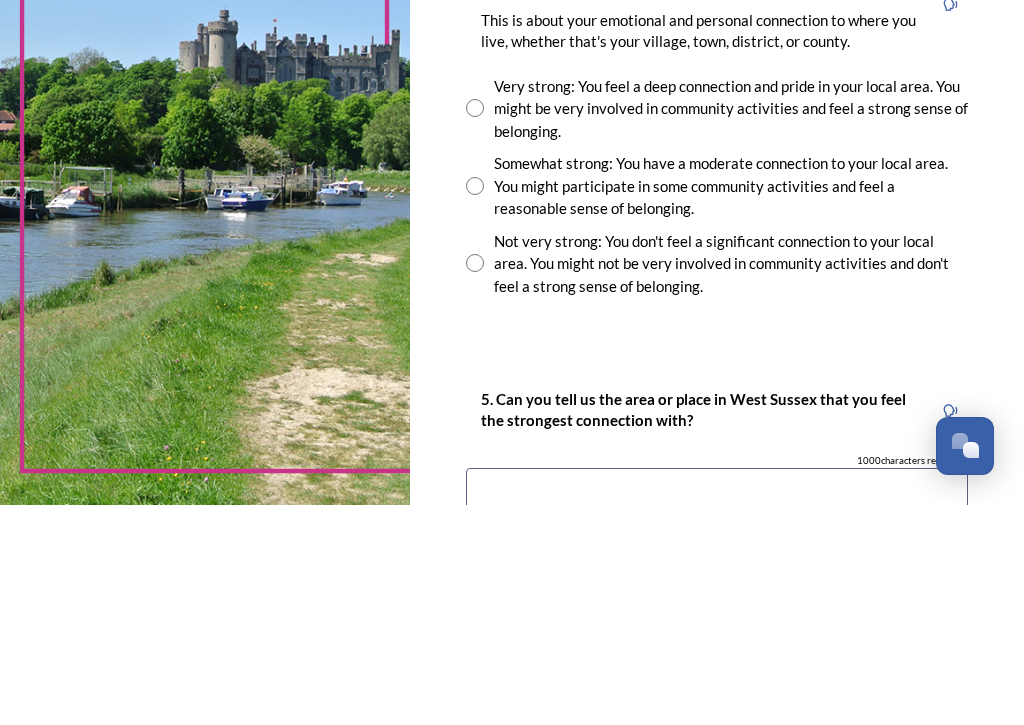 type on "[CITY]" 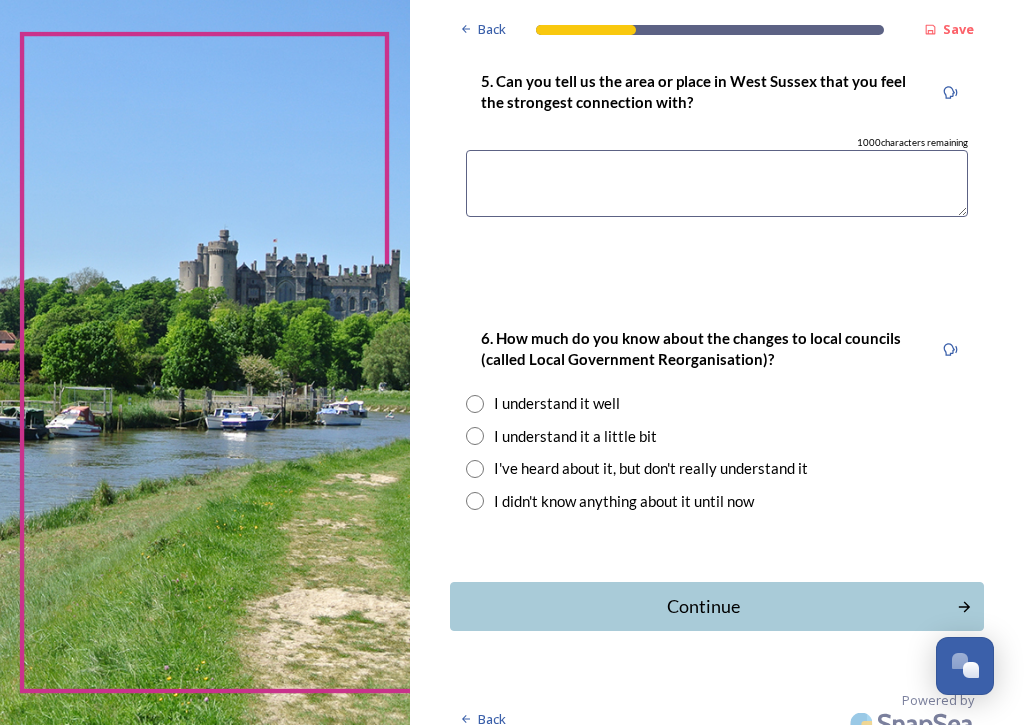 scroll, scrollTop: 2248, scrollLeft: 0, axis: vertical 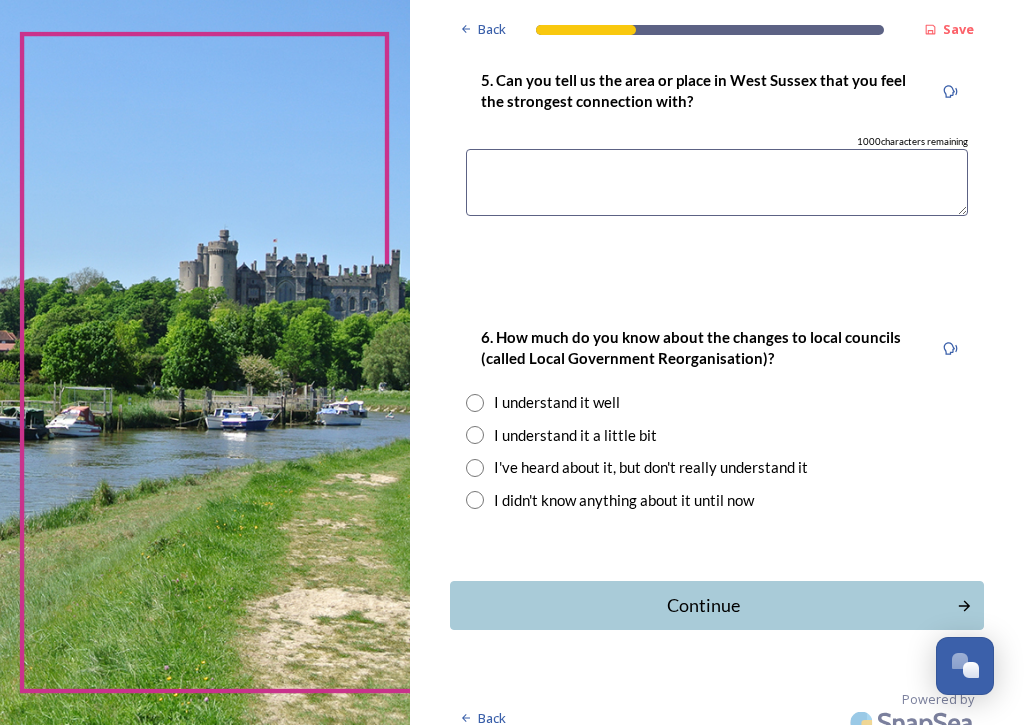 click at bounding box center [717, 182] 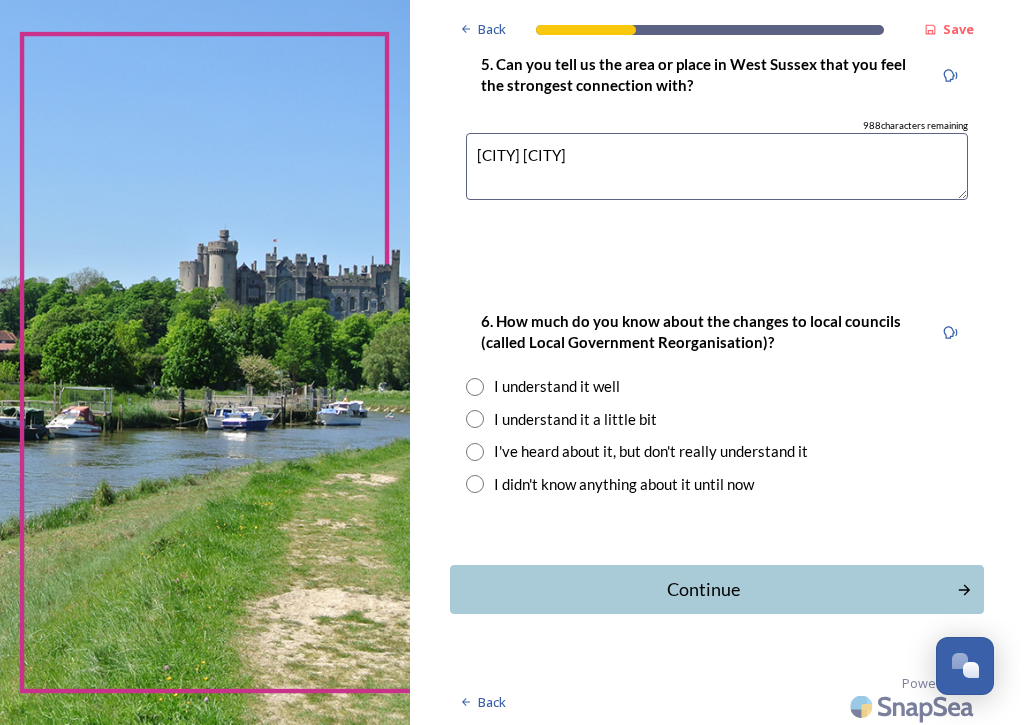 scroll, scrollTop: 2262, scrollLeft: 0, axis: vertical 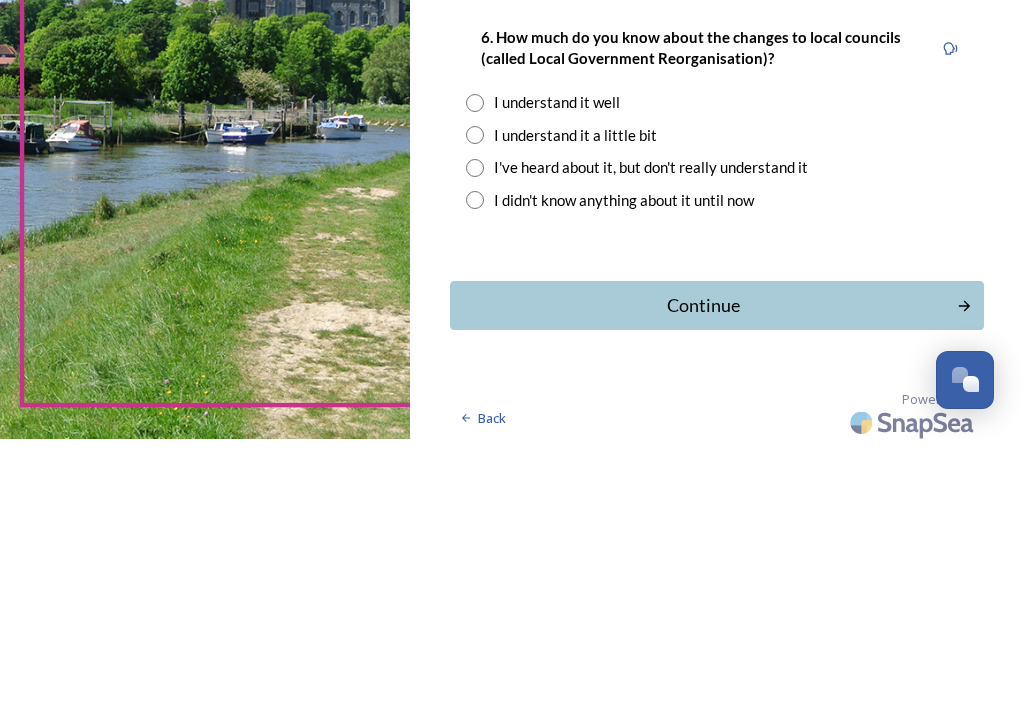 type on "[CITY] [CITY]" 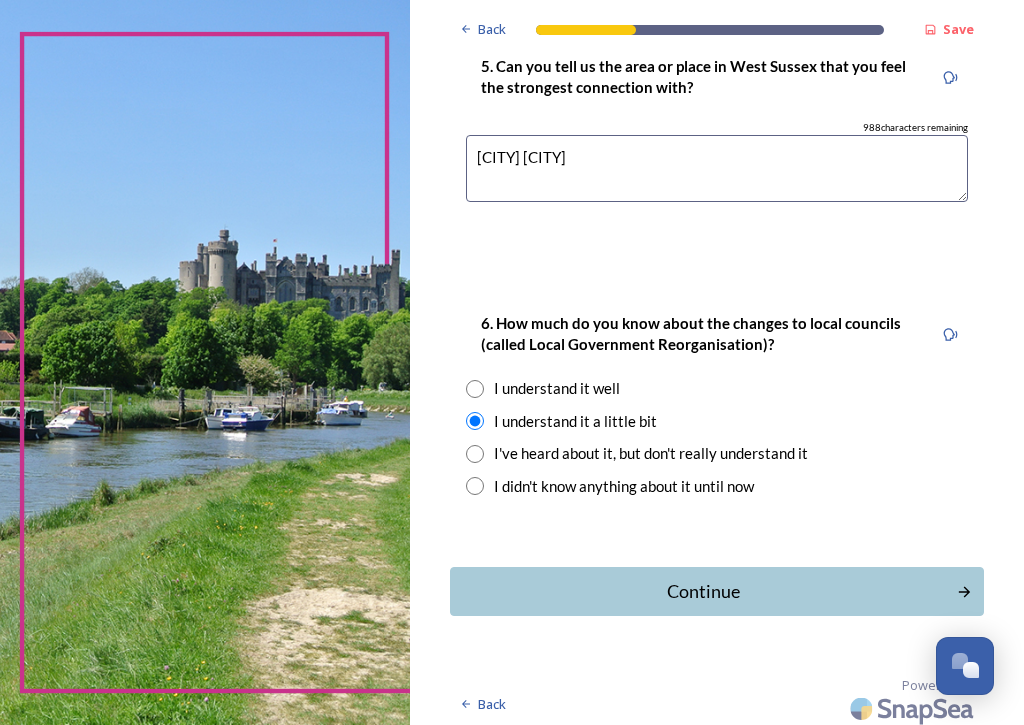 click on "Continue" at bounding box center (703, 591) 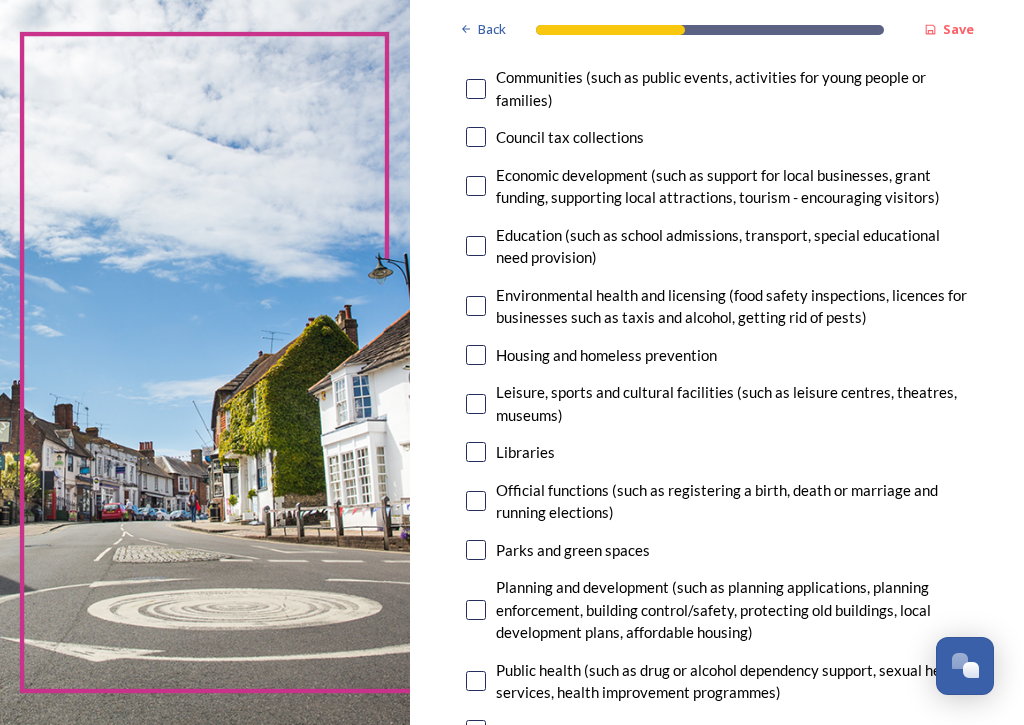 scroll, scrollTop: 362, scrollLeft: 0, axis: vertical 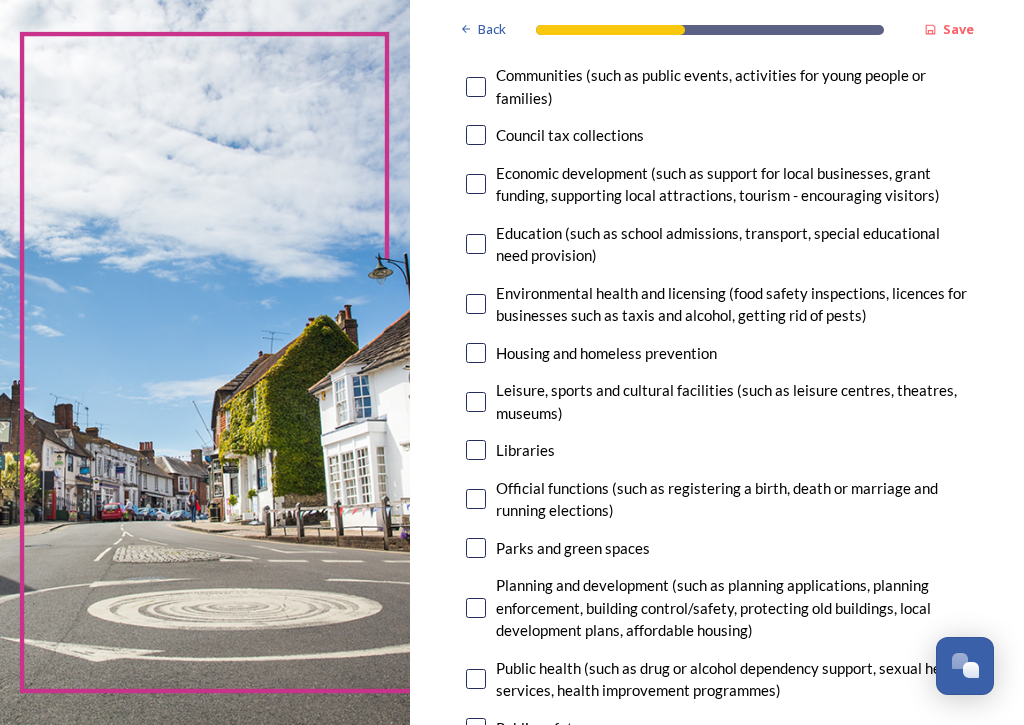 click at bounding box center (476, 244) 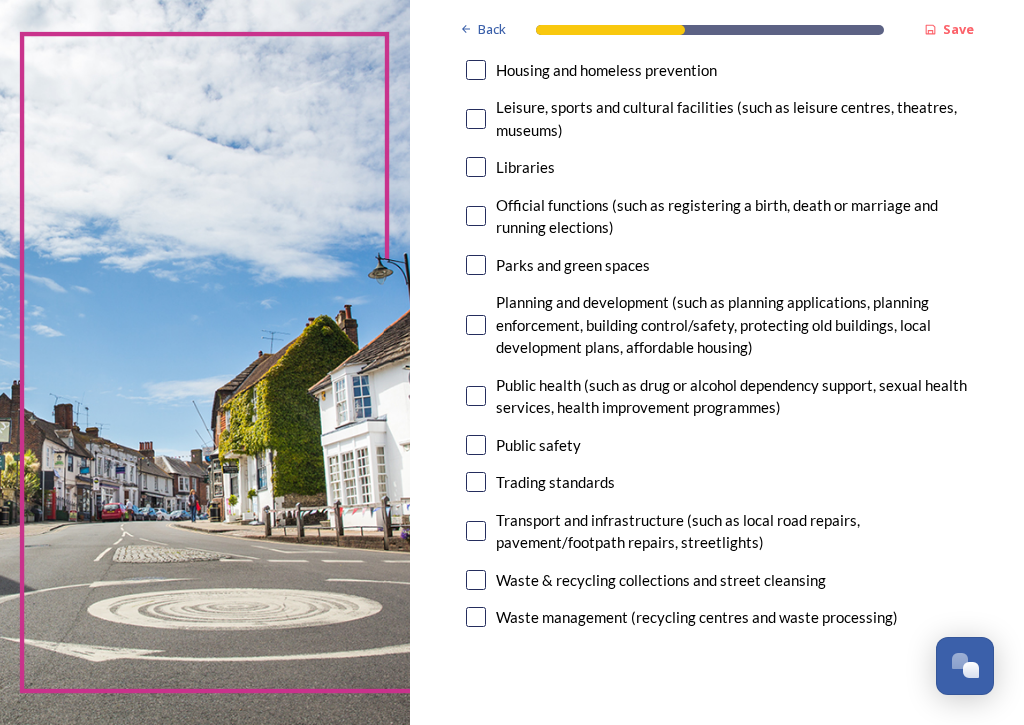 scroll, scrollTop: 645, scrollLeft: 0, axis: vertical 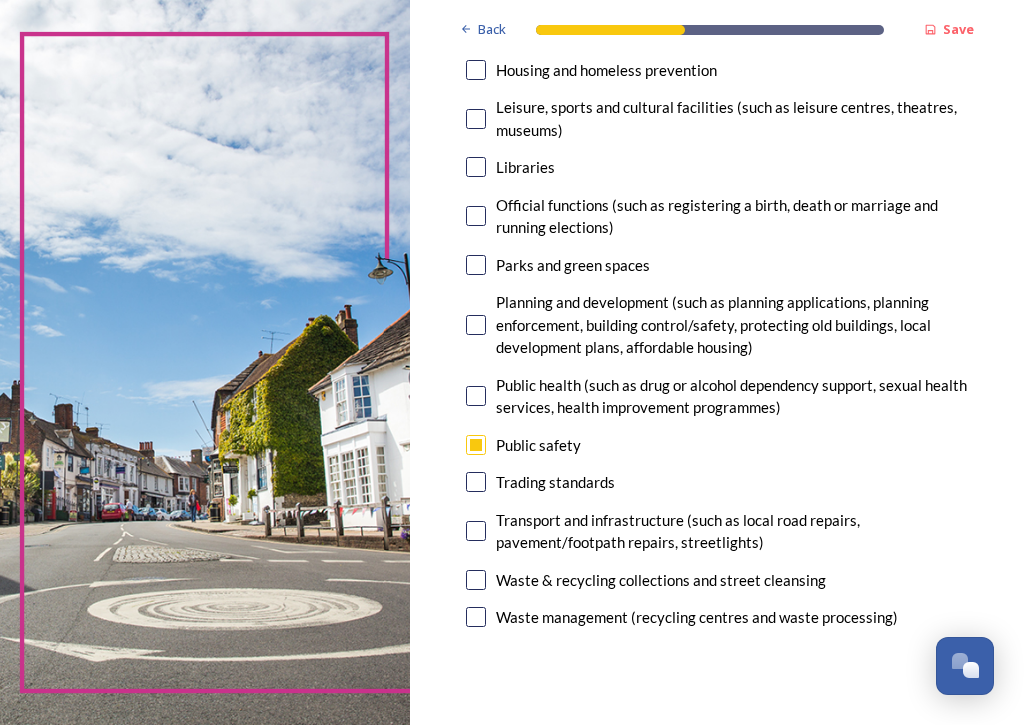 click at bounding box center [476, 617] 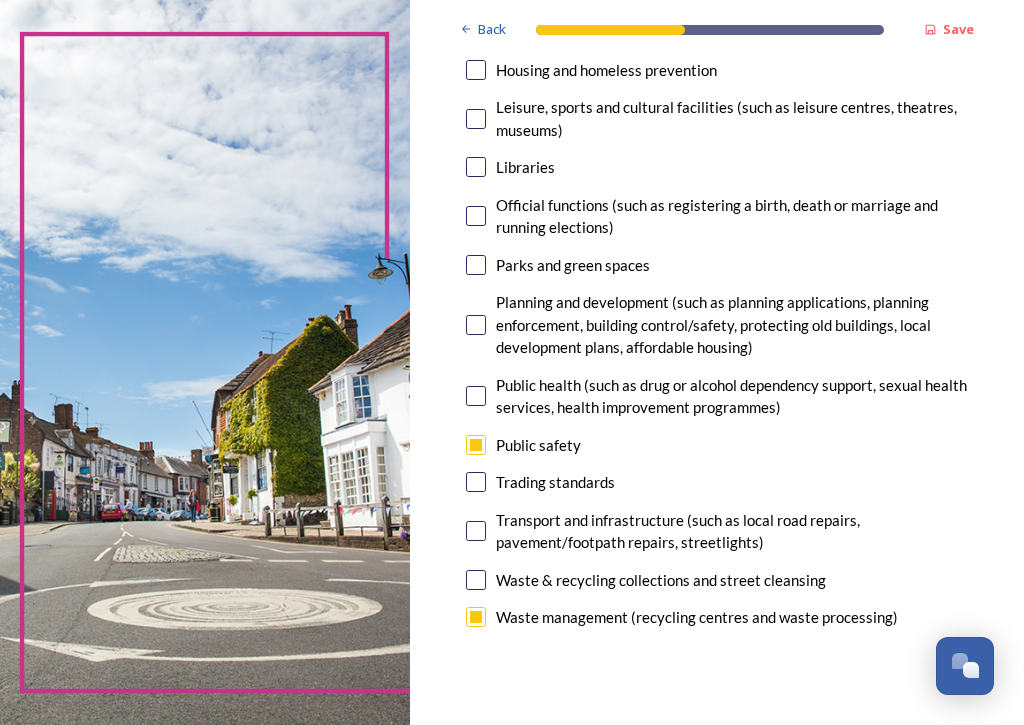click at bounding box center (476, 531) 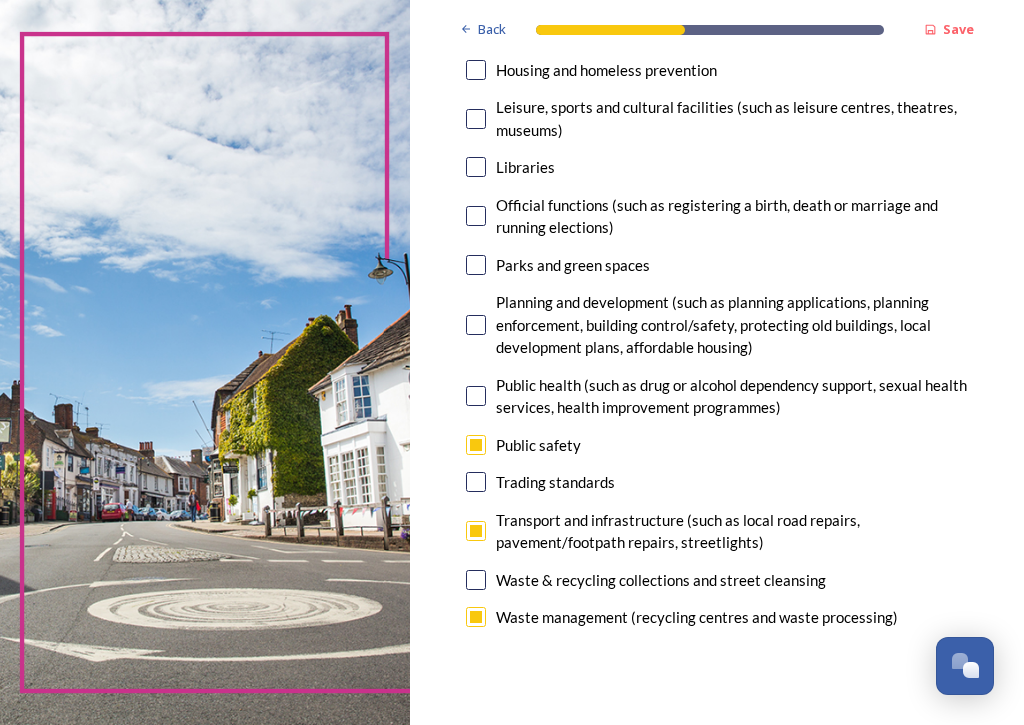 click at bounding box center [476, 325] 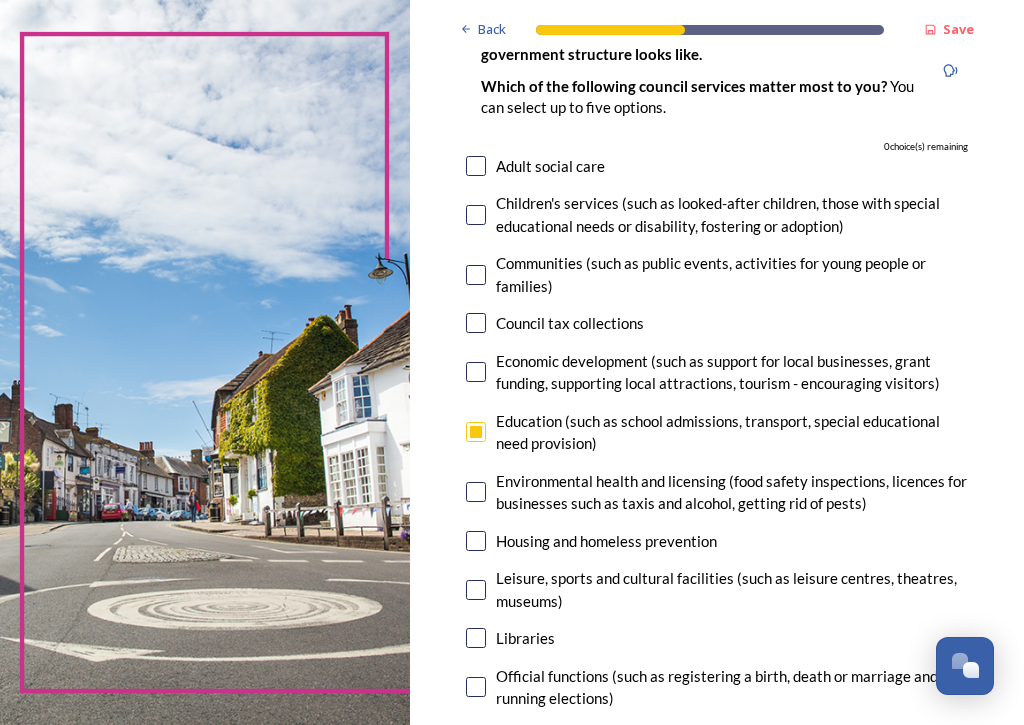 scroll, scrollTop: 174, scrollLeft: 0, axis: vertical 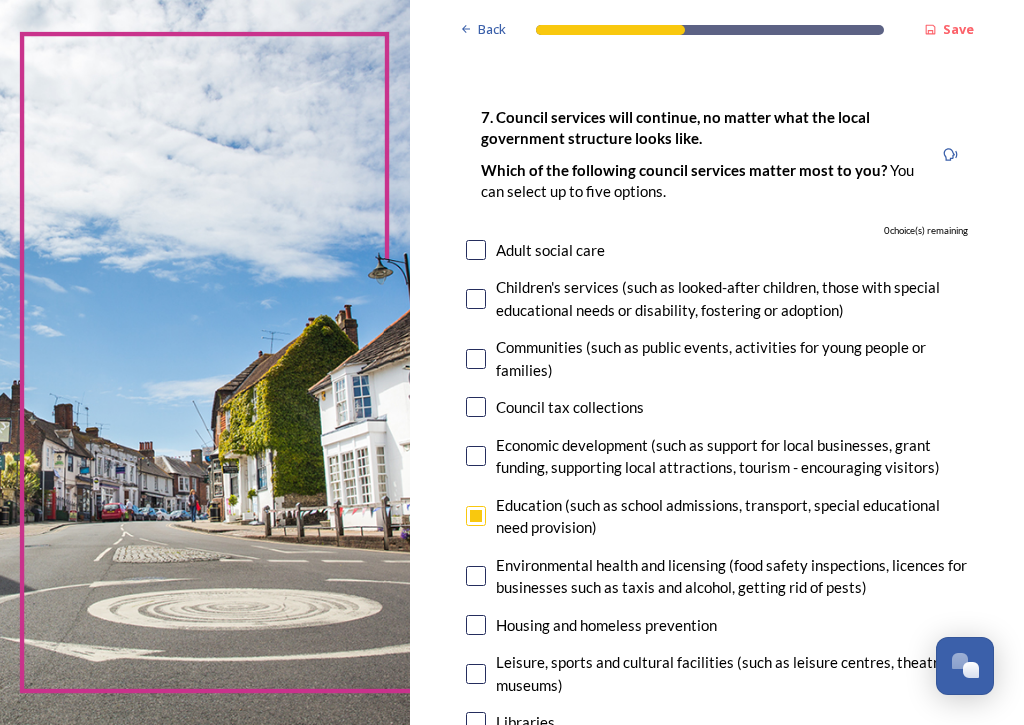 click at bounding box center [476, 250] 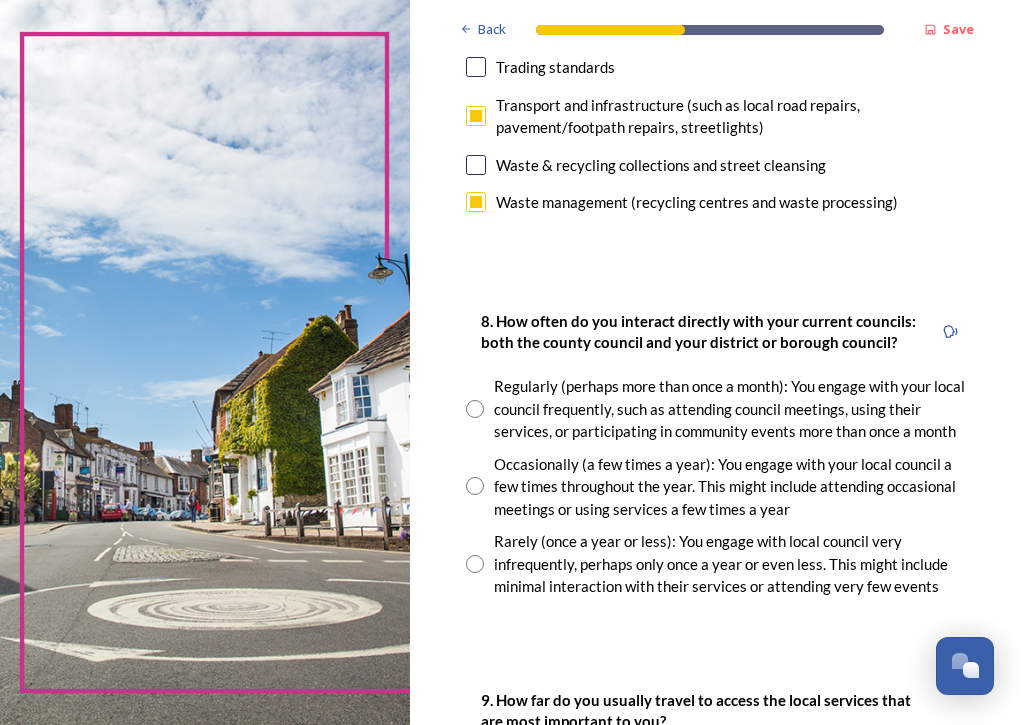 scroll, scrollTop: 1063, scrollLeft: 0, axis: vertical 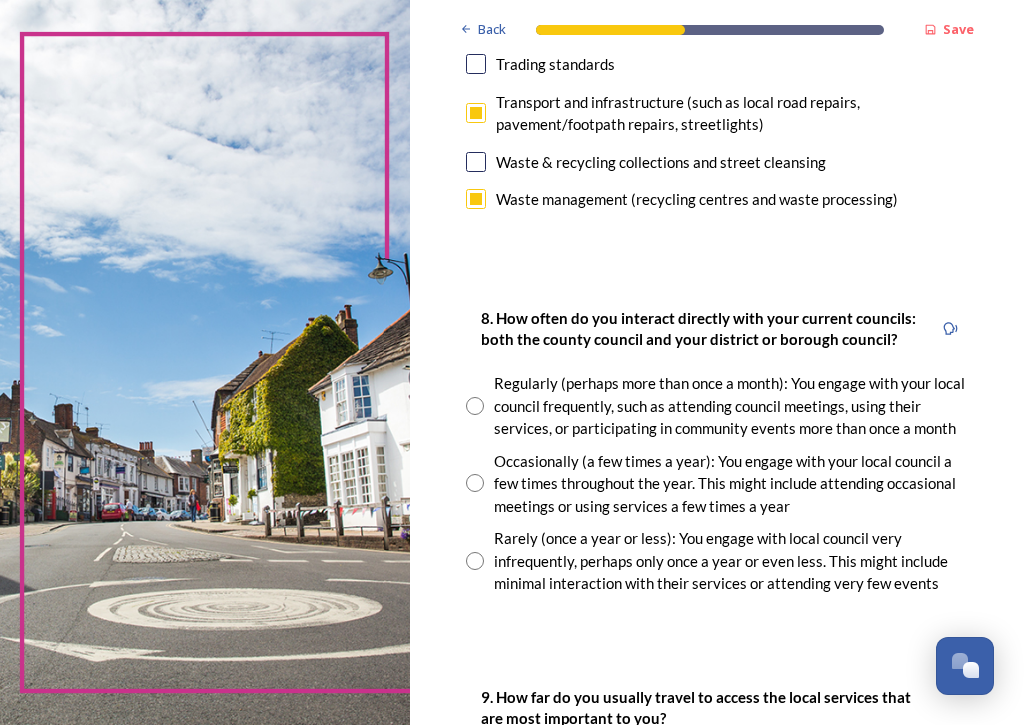 click at bounding box center (475, 483) 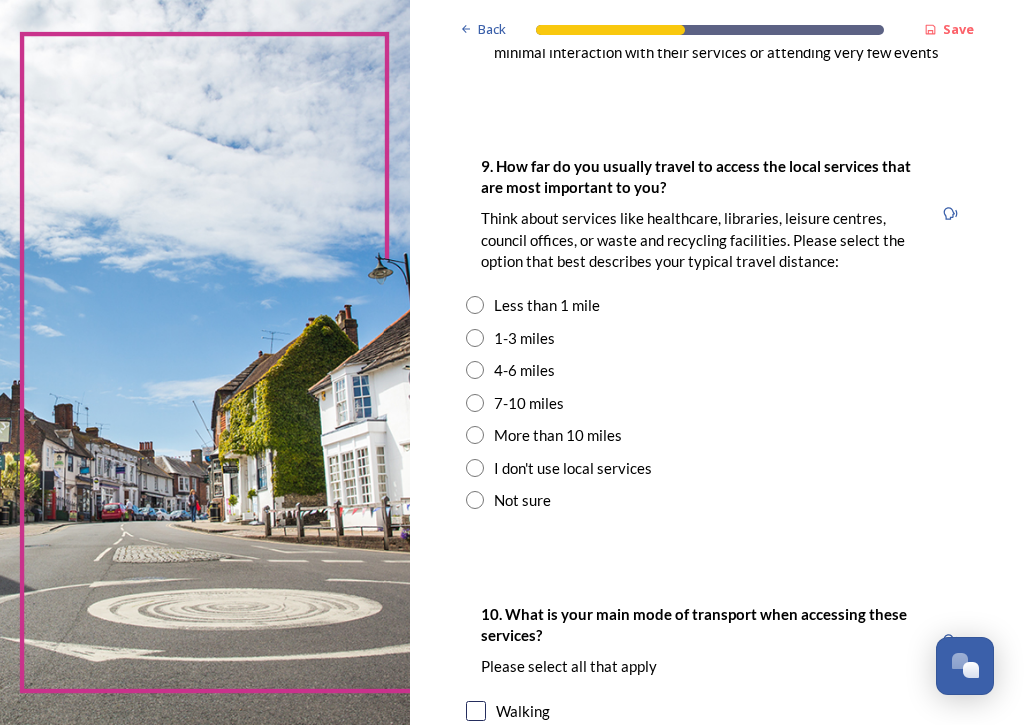scroll, scrollTop: 1594, scrollLeft: 0, axis: vertical 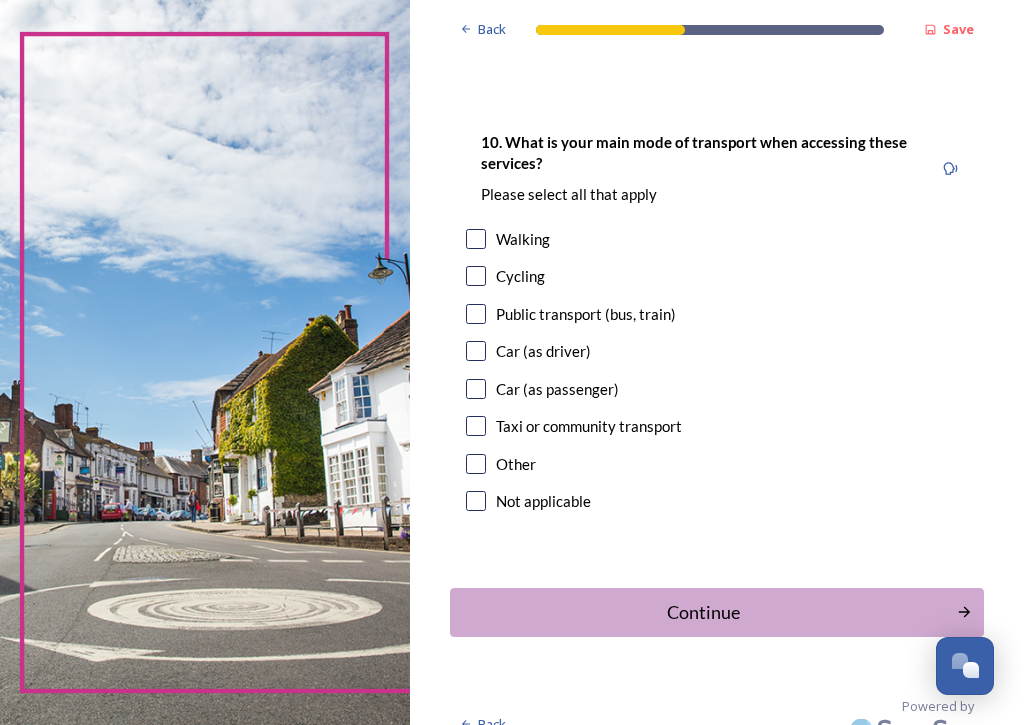 click at bounding box center (476, 351) 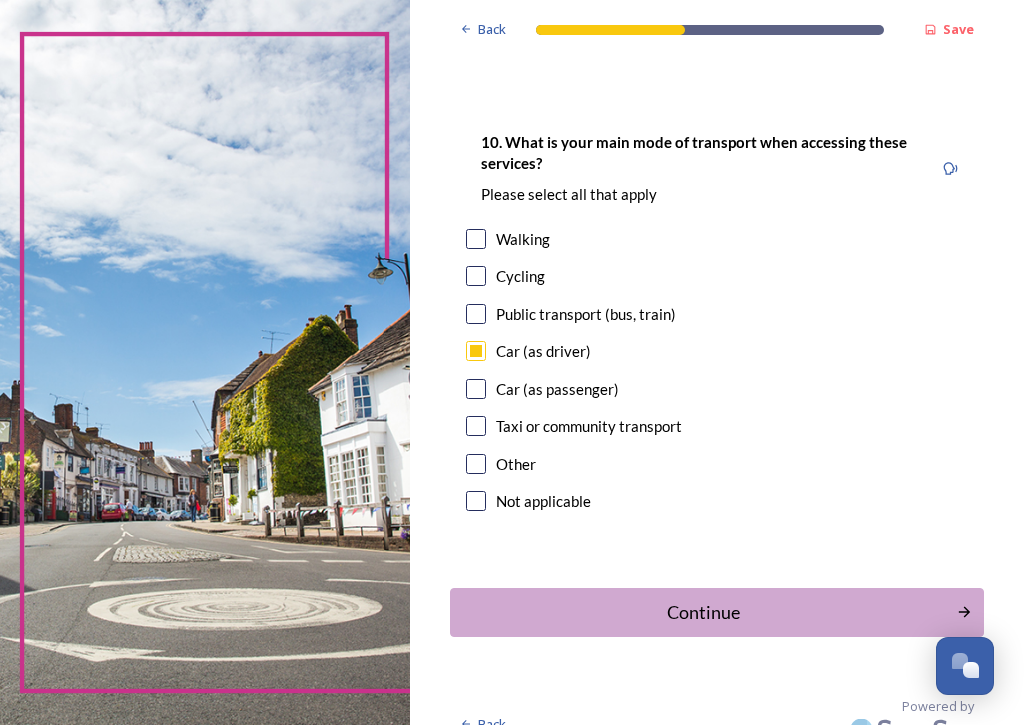 click at bounding box center [476, 314] 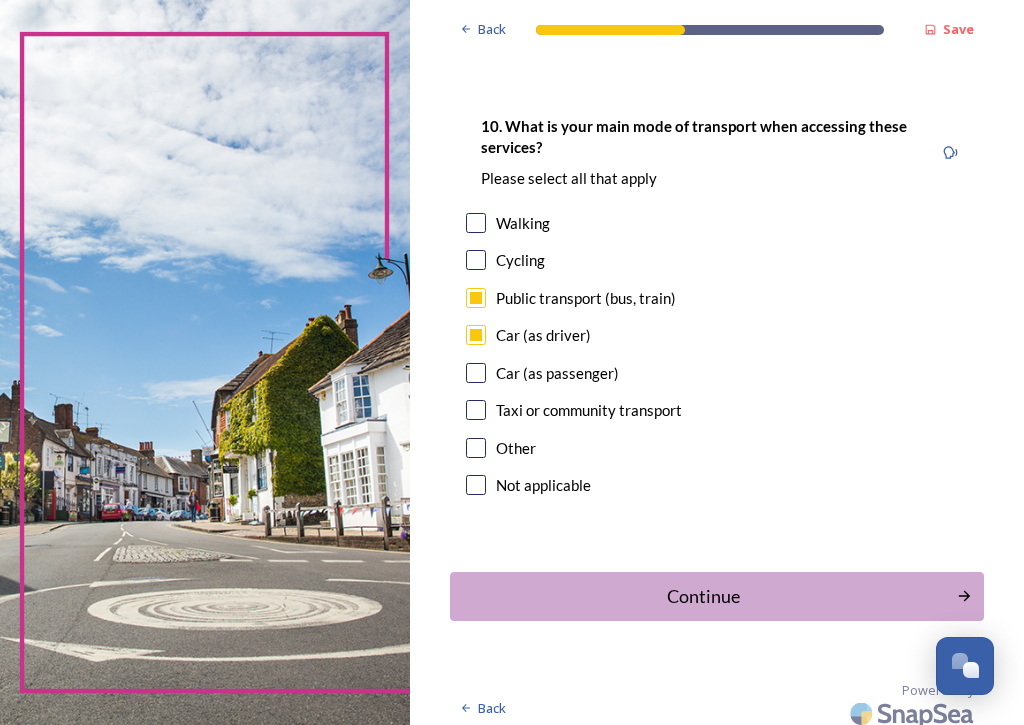 scroll, scrollTop: 2081, scrollLeft: 0, axis: vertical 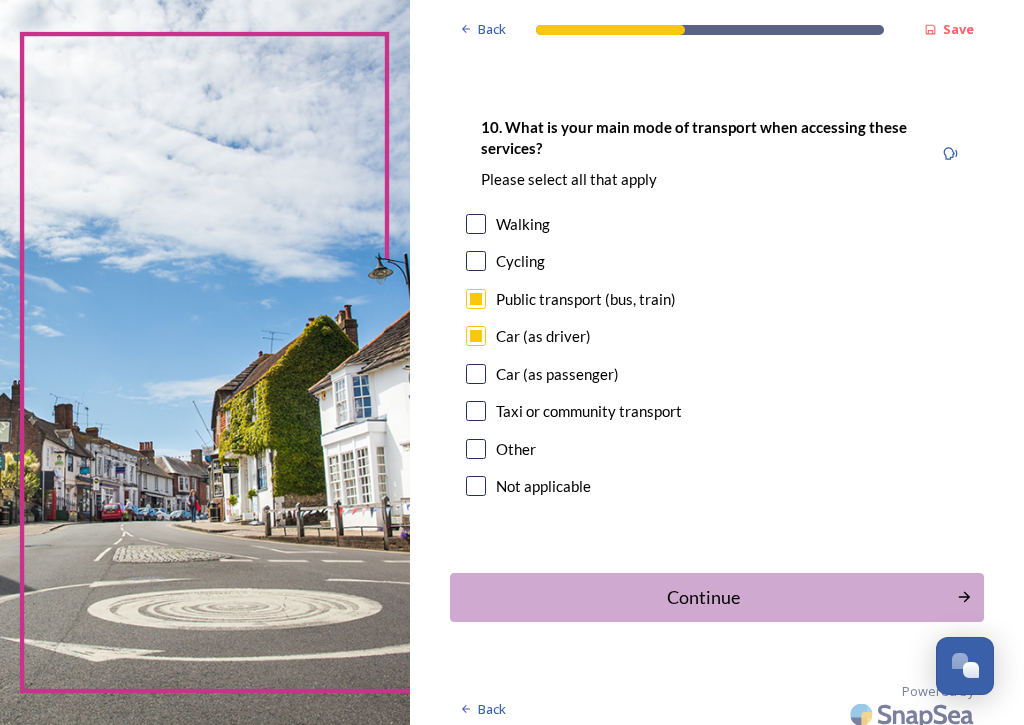 click on "Continue" at bounding box center [703, 597] 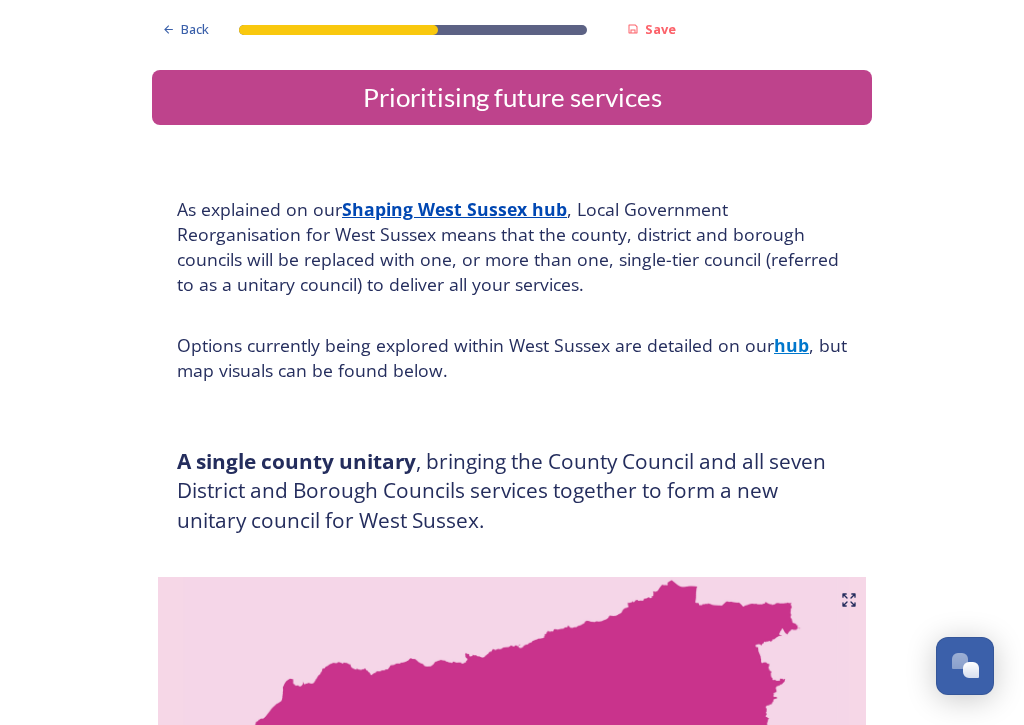 scroll, scrollTop: 0, scrollLeft: 0, axis: both 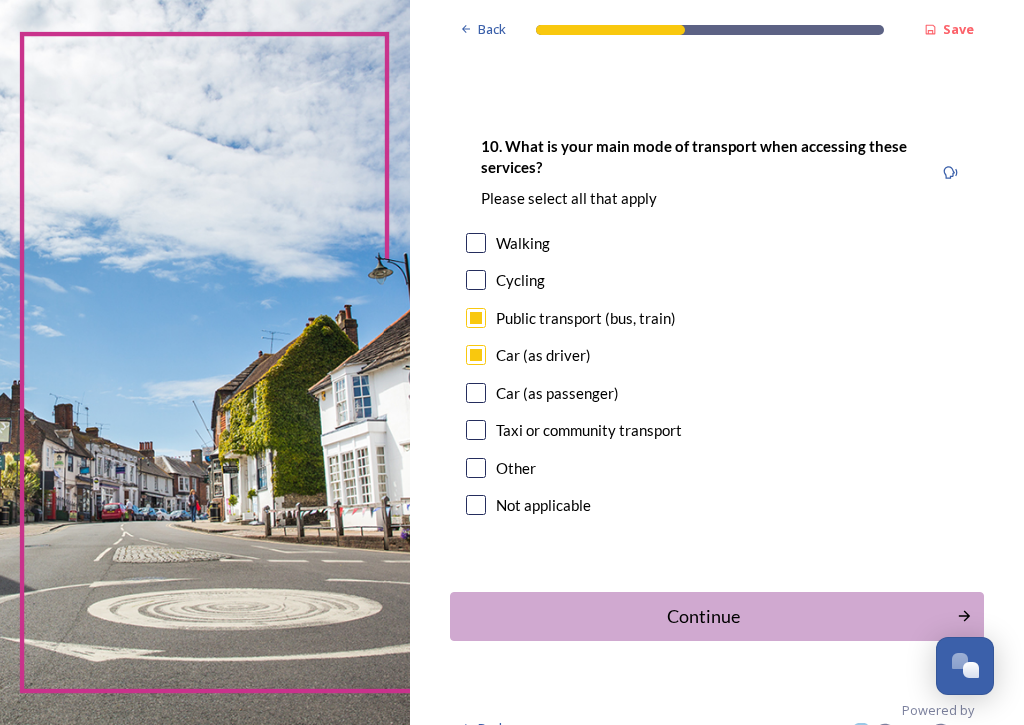 click on "Continue" at bounding box center [703, 616] 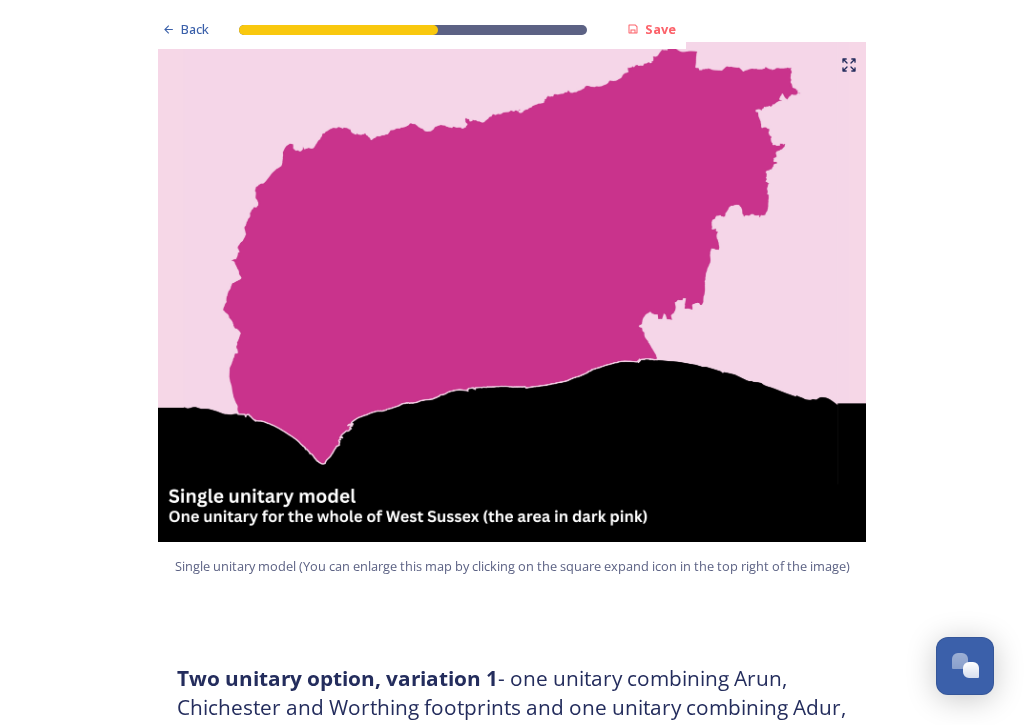 scroll, scrollTop: 524, scrollLeft: 0, axis: vertical 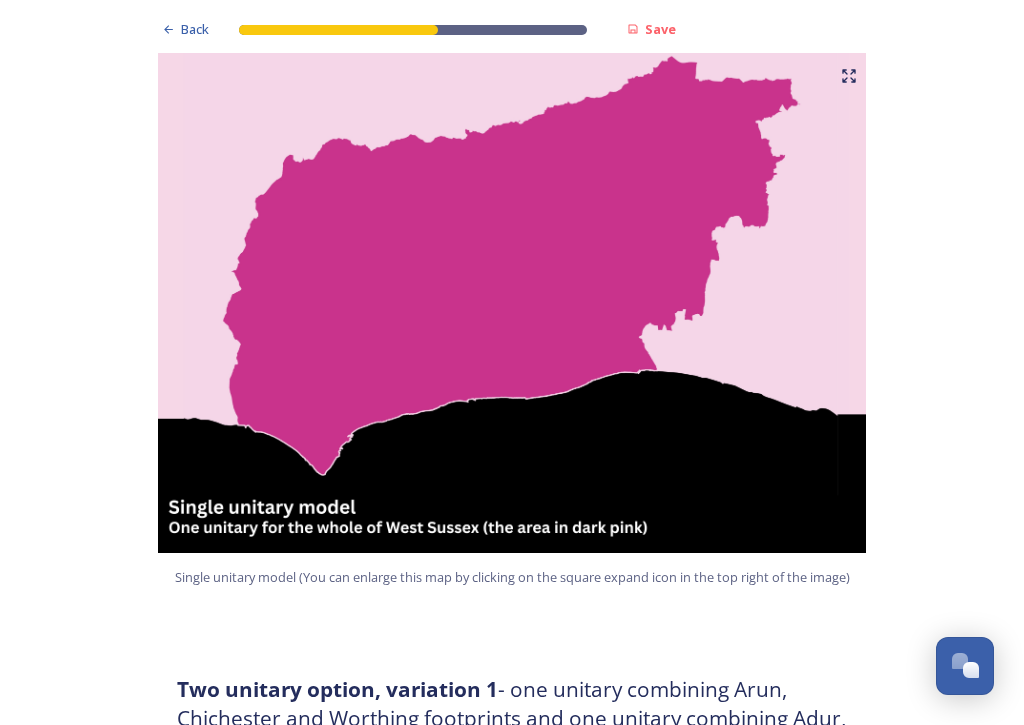 click on "Back Save Prioritising future services As explained on our  Shaping West Sussex hub , Local Government Reorganisation for West Sussex means that the county, district and borough councils will be replaced with one, or more than one, single-tier council (referred to as a unitary council) to deliver all your services.  Options currently being explored within West Sussex are detailed on our  hub , but map visuals can be found below. A single county unitary , bringing the County Council and all seven District and Borough Councils services together to form a new unitary council for West Sussex. Single unitary model (You can enlarge this map by clicking on the square expand icon in the top right of the image) Two unitary option, variation 1  -   one unitary combining Arun, Chichester and Worthing footprints and one unitary combining Adur, Crawley, Horsham, and Mid-Sussex footprints. Two unitary model variation 1 (You can enlarge this map by clicking on the square expand icon in the top right of the image) * Other 5" at bounding box center (512, 2568) 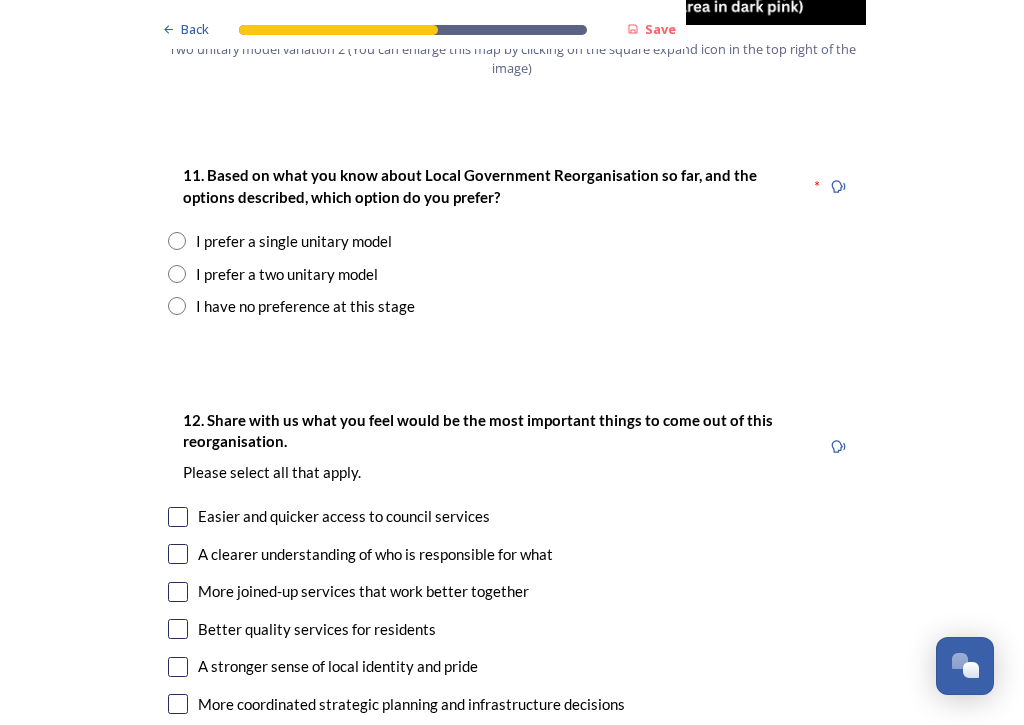 scroll, scrollTop: 2586, scrollLeft: 0, axis: vertical 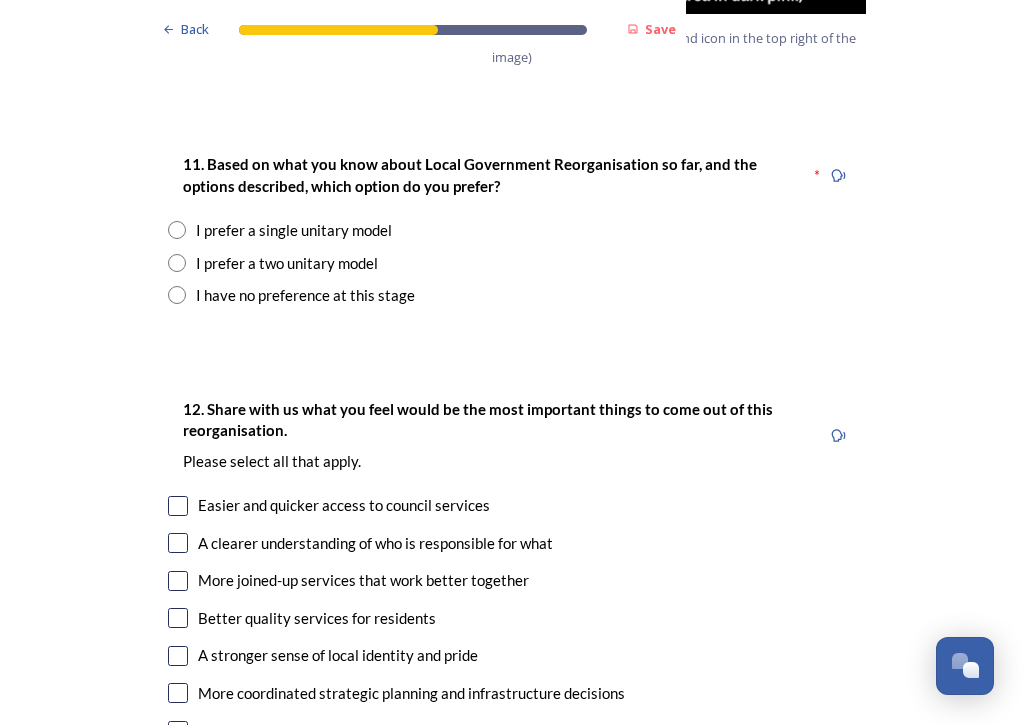 click at bounding box center (177, 263) 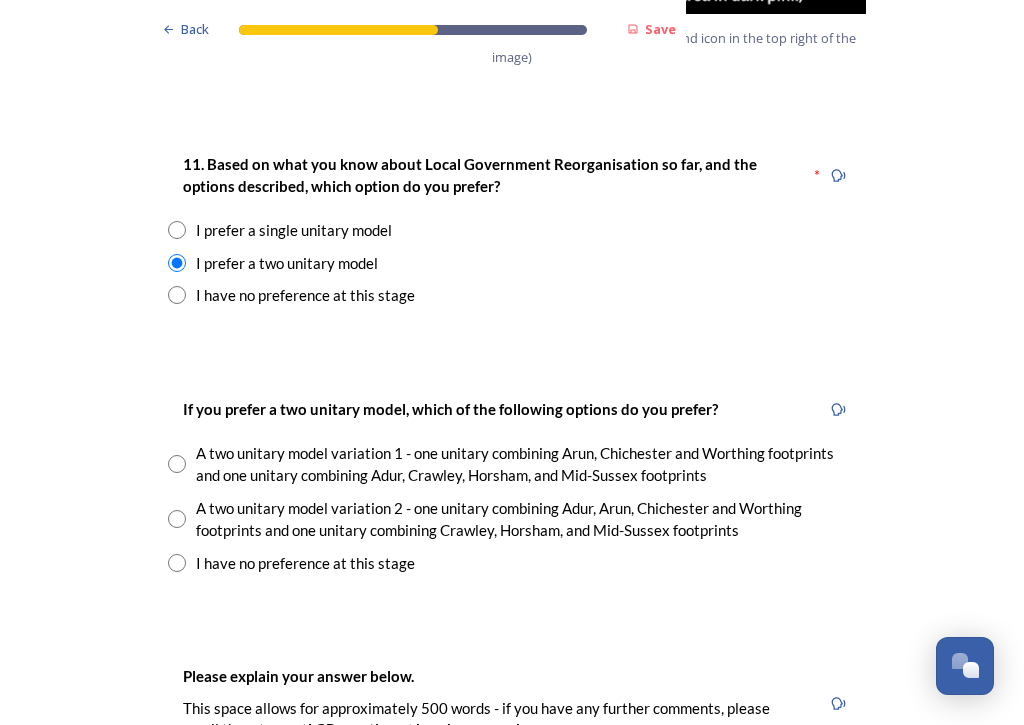 click on "A two unitary model variation 2 - one unitary combining Adur, Arun, Chichester and Worthing footprints and one unitary combining Crawley, Horsham, and Mid-Sussex footprints" at bounding box center [512, 519] 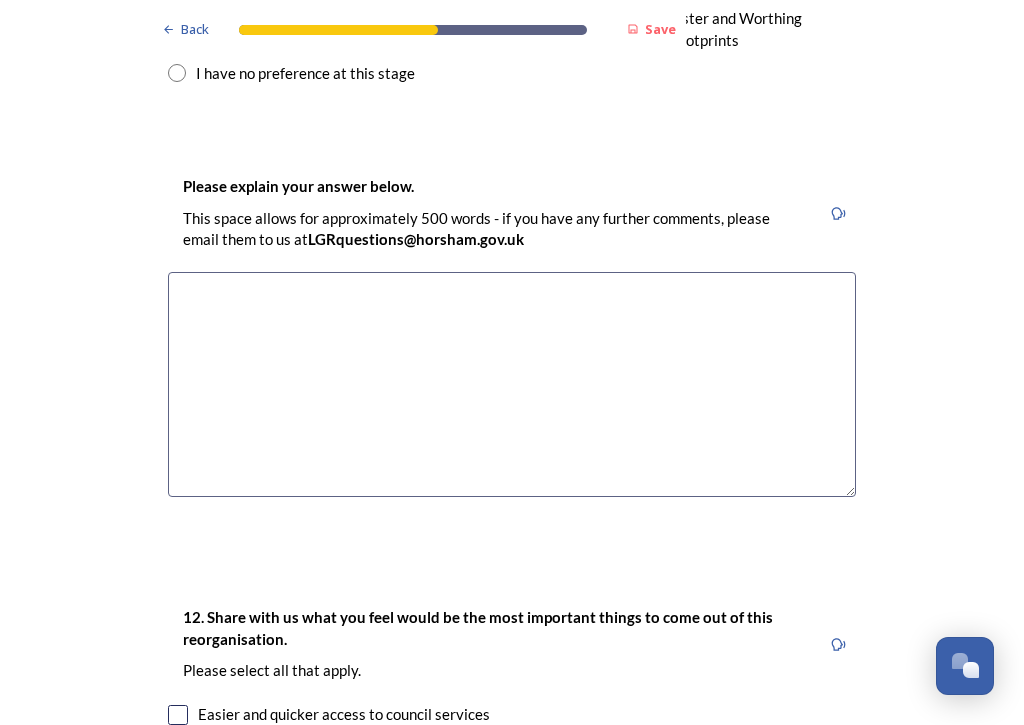 scroll, scrollTop: 3077, scrollLeft: 0, axis: vertical 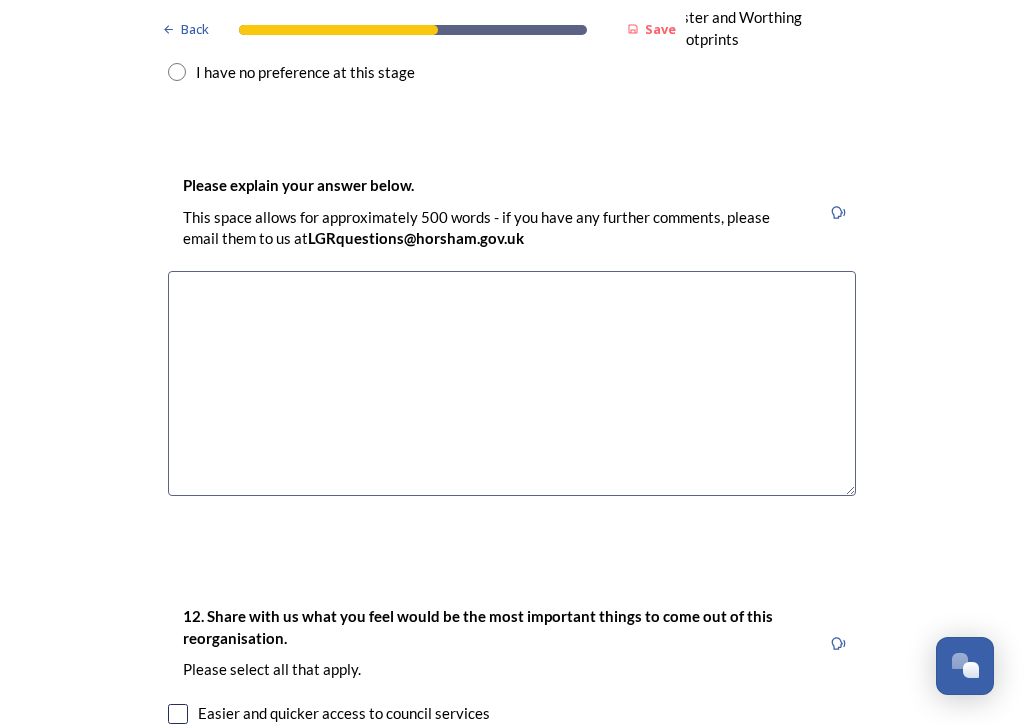 click at bounding box center (512, 383) 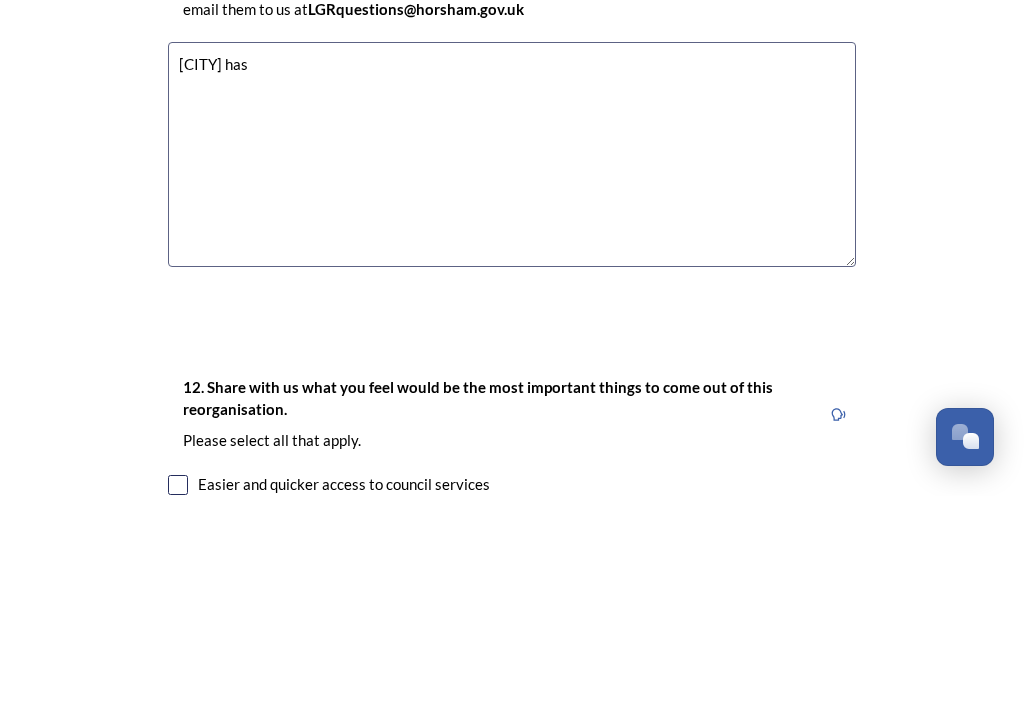 type on "[CITY]" 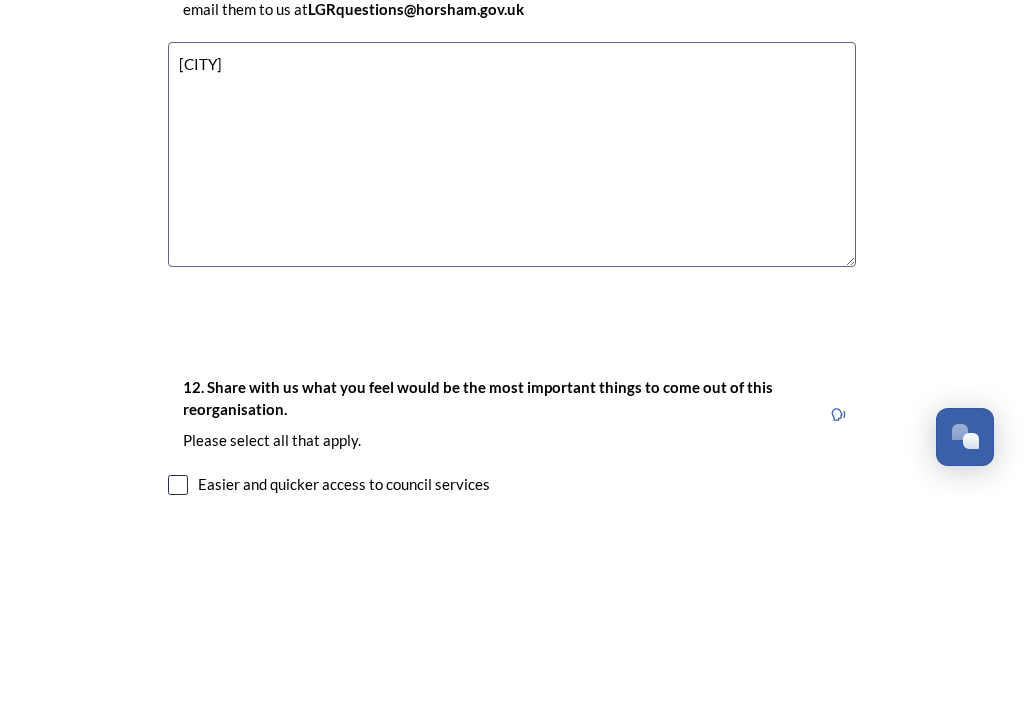 type 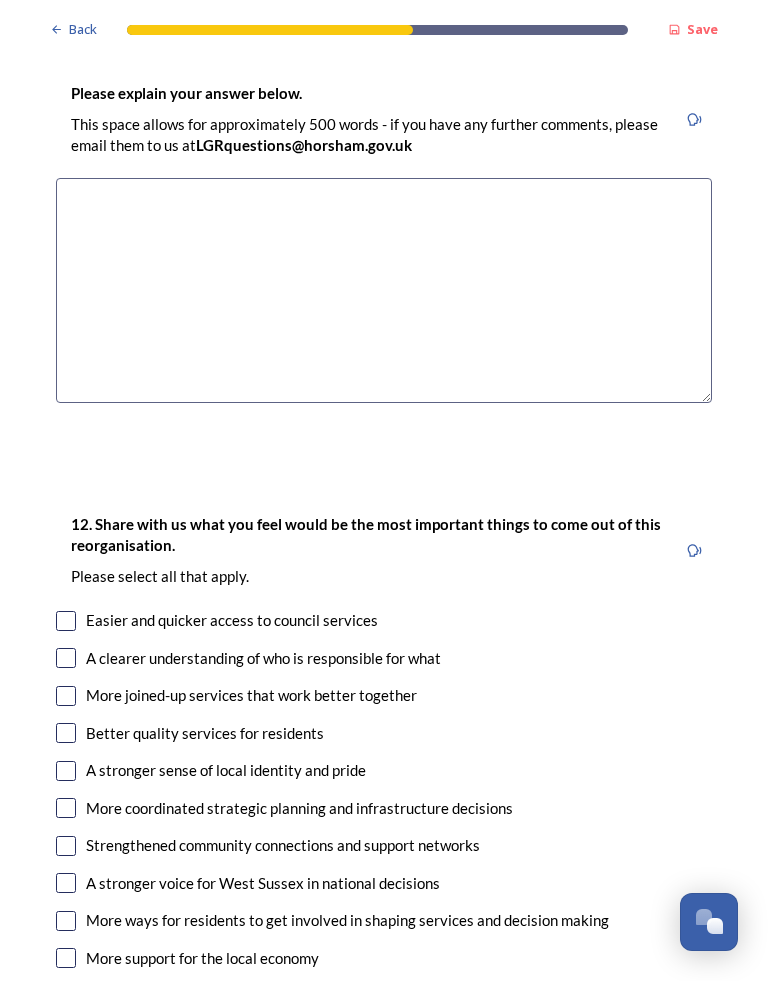 scroll, scrollTop: 3148, scrollLeft: 0, axis: vertical 